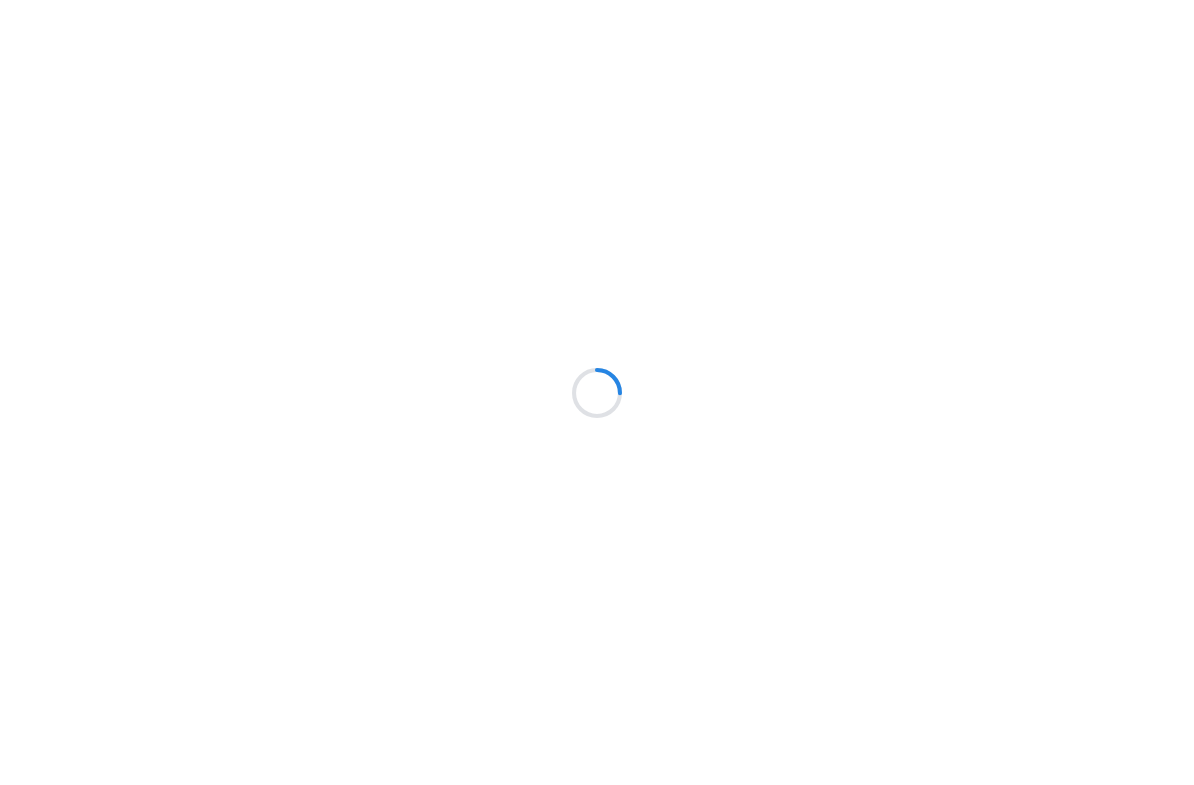 scroll, scrollTop: 0, scrollLeft: 0, axis: both 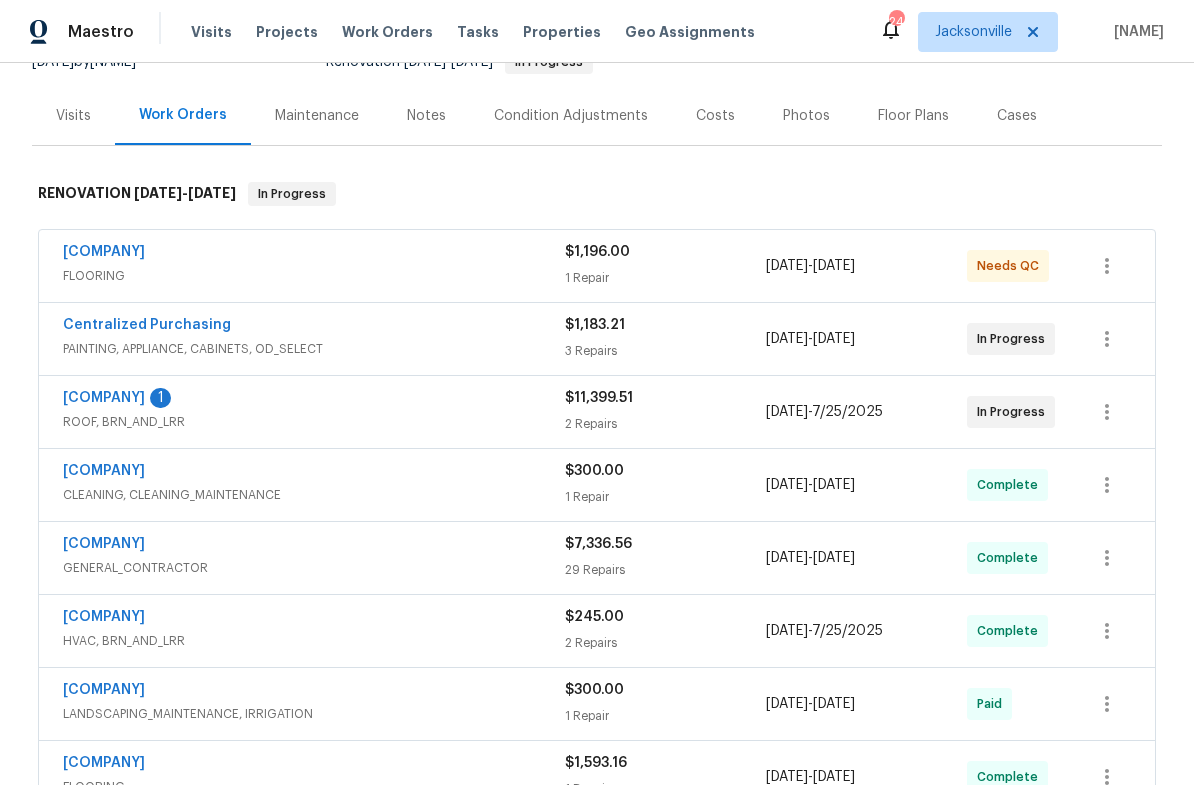 click on "FLOORING" at bounding box center [314, 276] 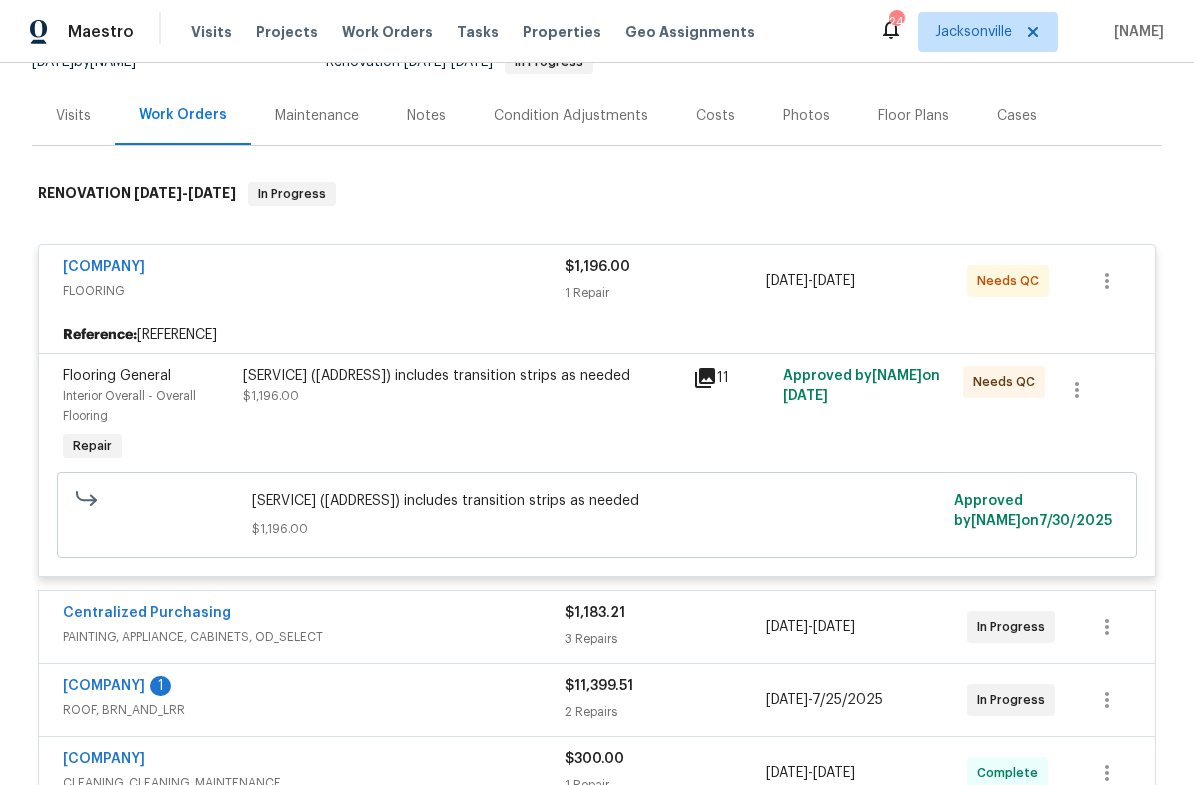 click on "Install sheet vinyl flooring (Sugar Valley - Wood "Look", 565 Beacon Hill) includes transition strips as needed $1,196.00" at bounding box center (462, 416) 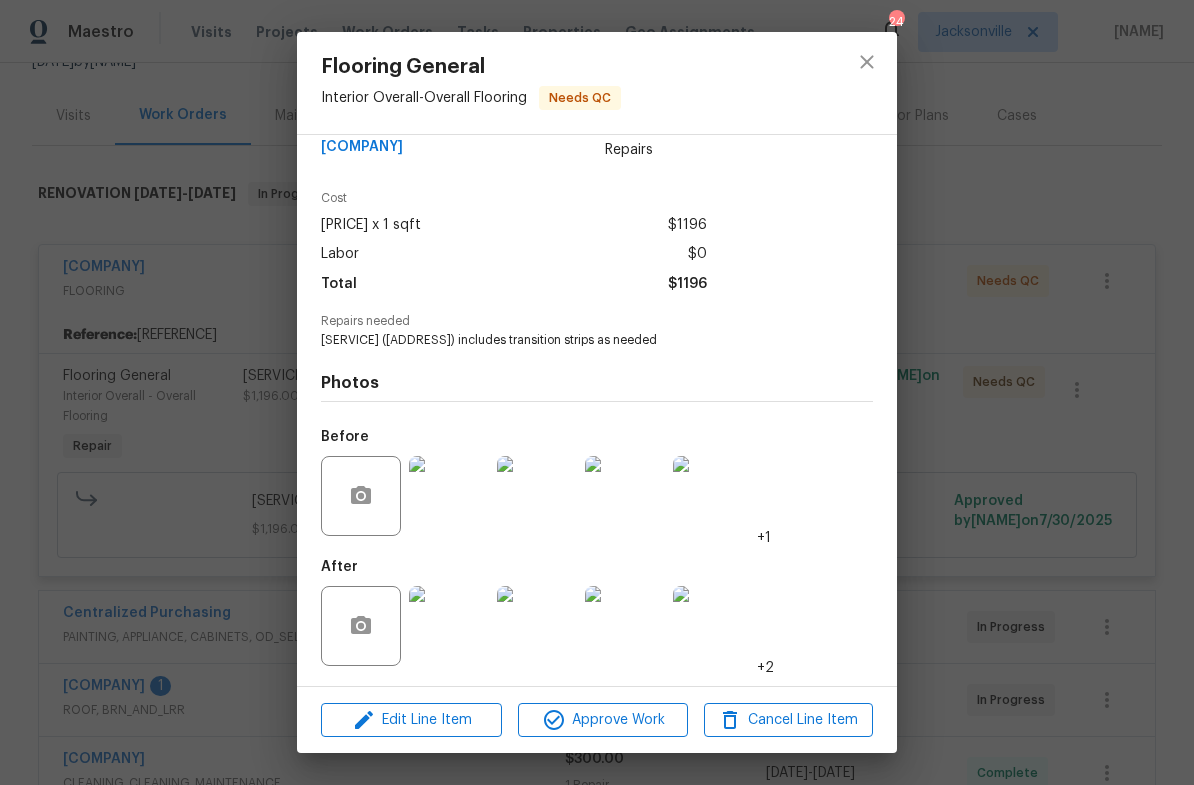 scroll, scrollTop: 57, scrollLeft: 0, axis: vertical 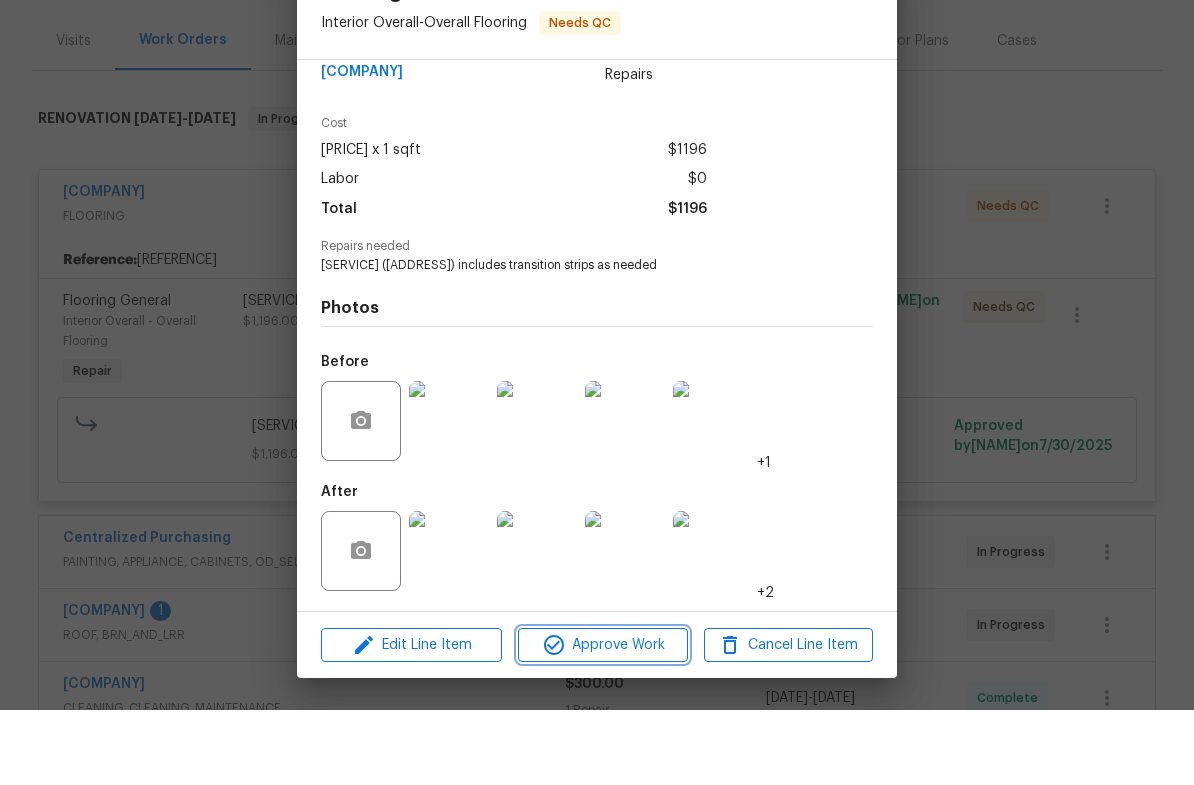 click on "Approve Work" at bounding box center (602, 720) 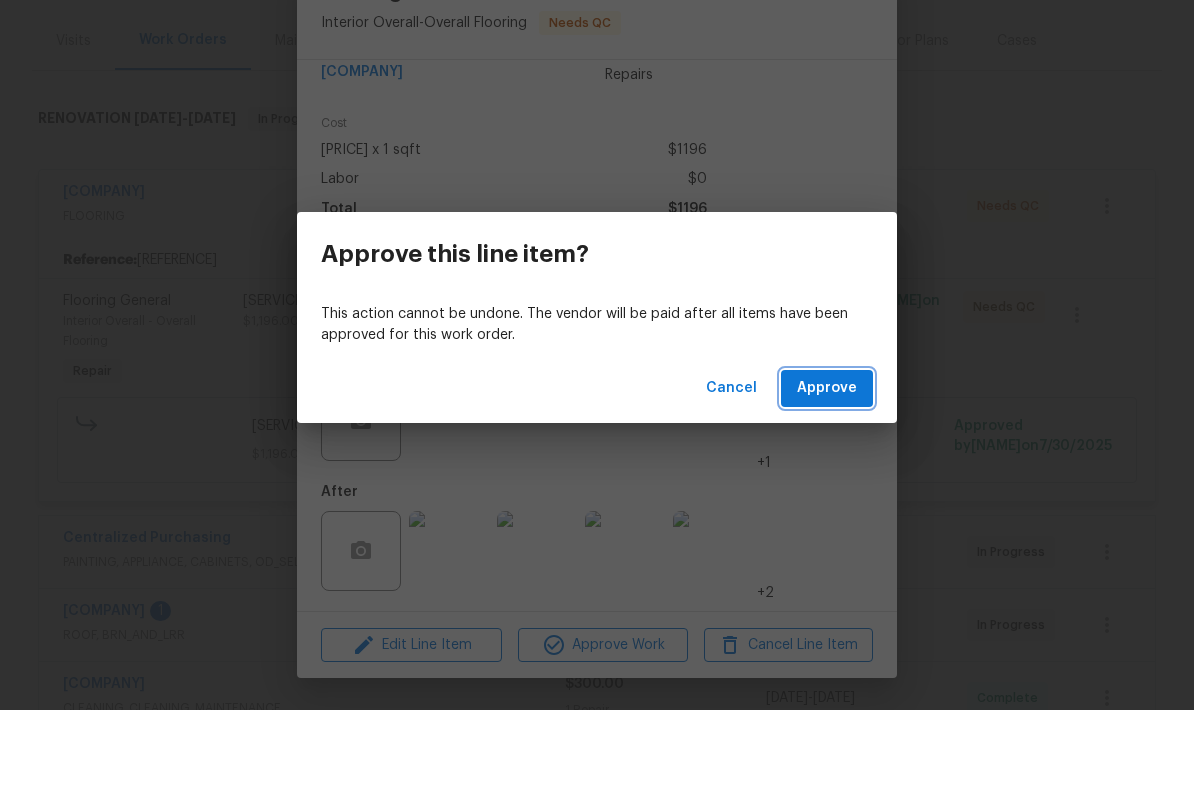 click on "Approve" at bounding box center (827, 463) 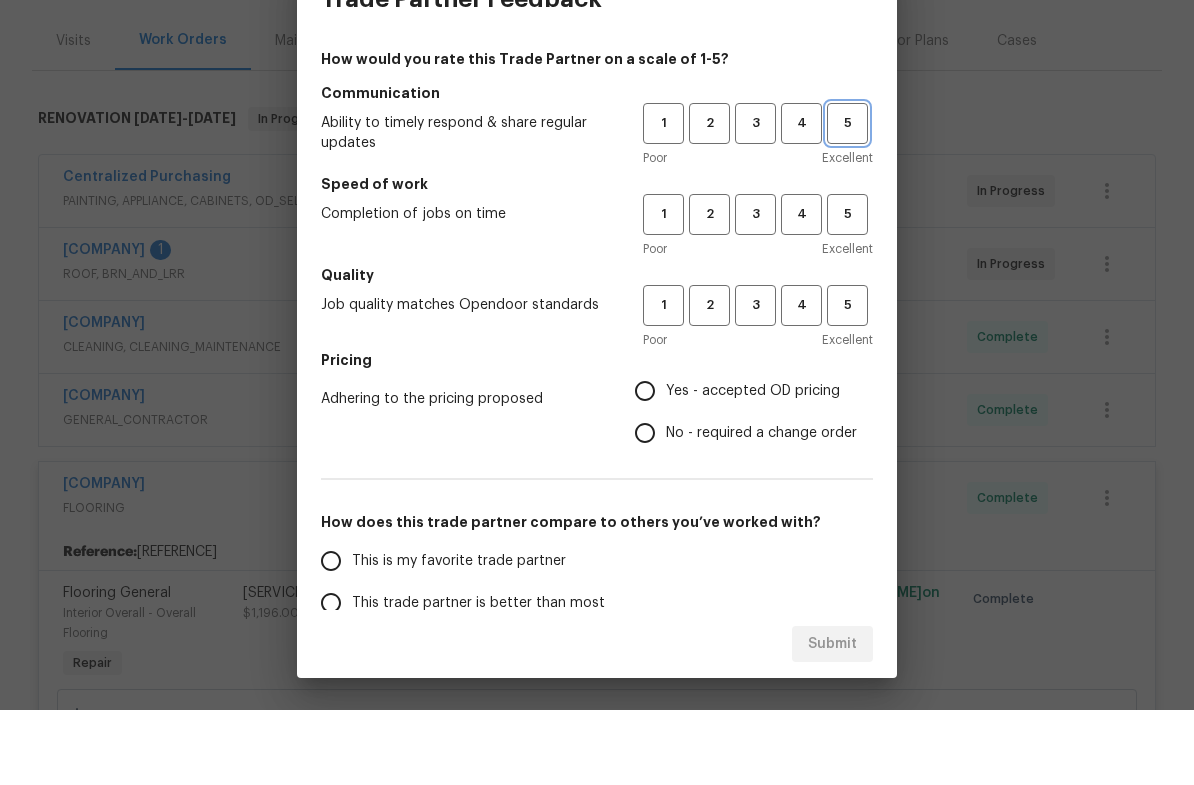 click on "5" at bounding box center [847, 198] 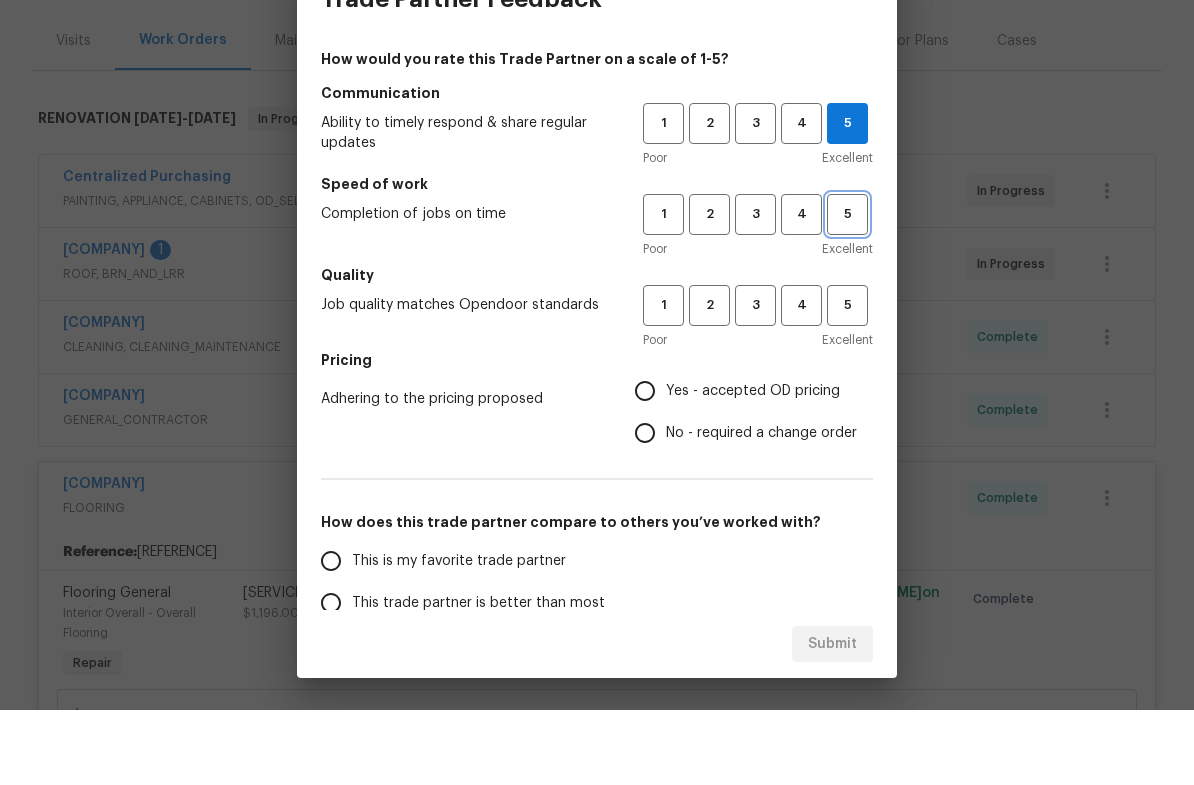 click on "5" at bounding box center (847, 289) 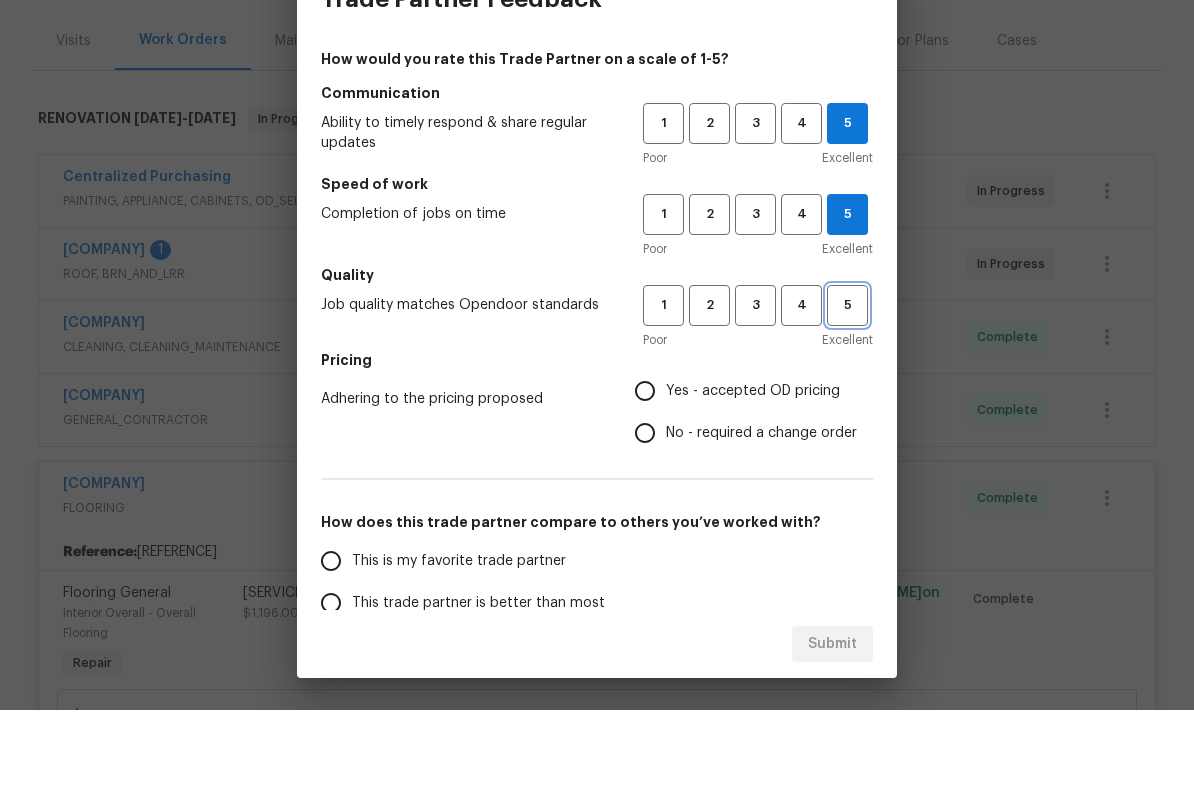 click on "5" at bounding box center [847, 380] 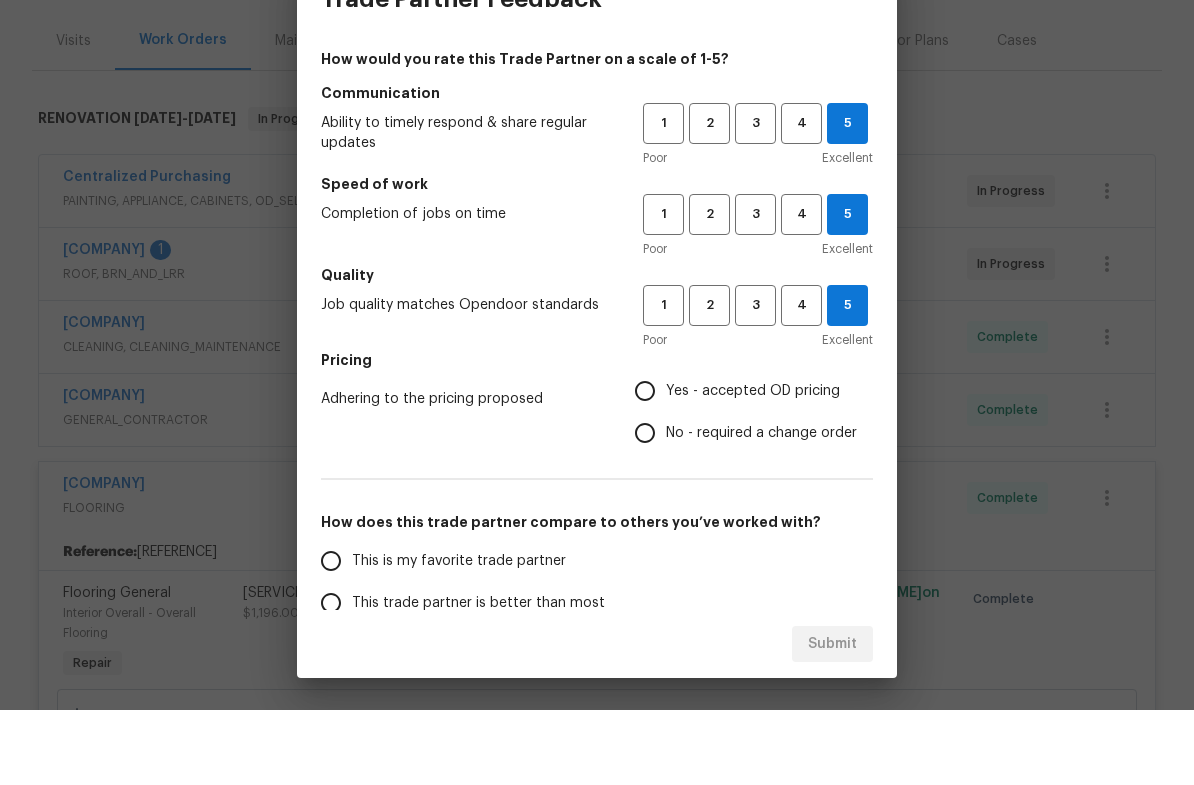 click on "Yes - accepted OD pricing" at bounding box center (645, 466) 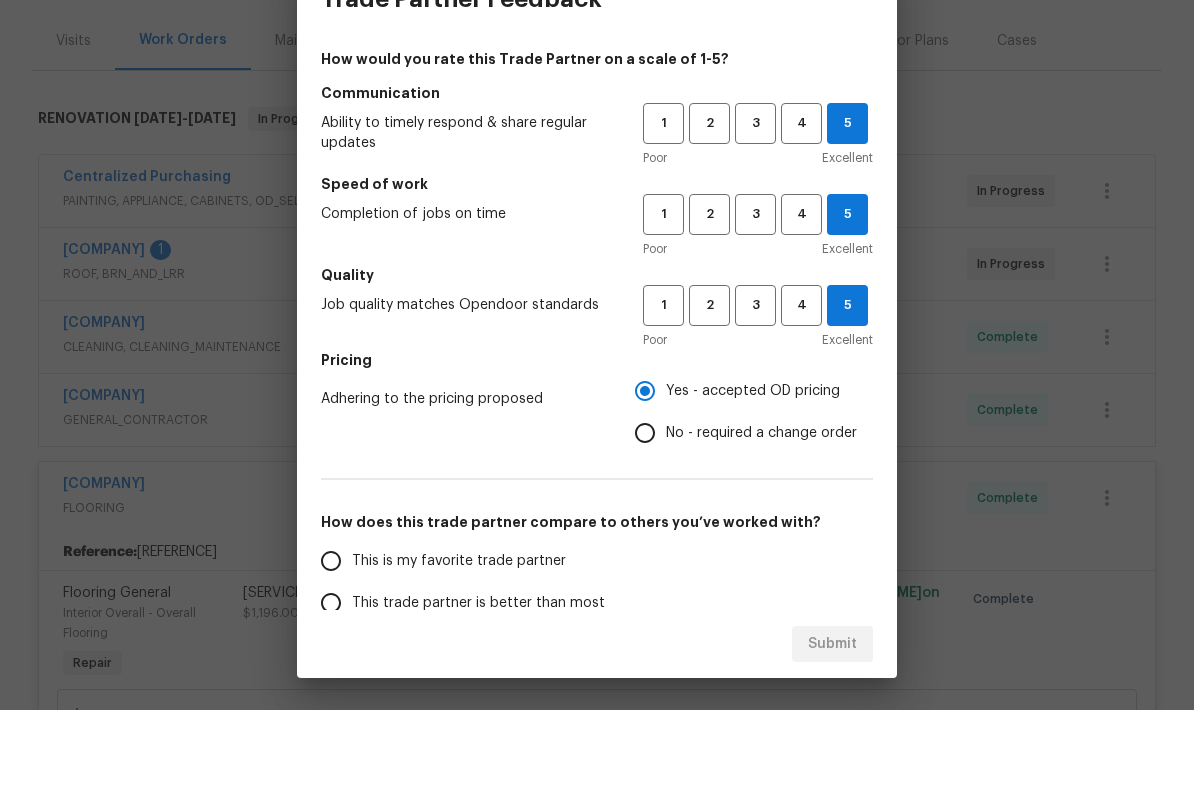 click on "This trade partner is better than most" at bounding box center [331, 678] 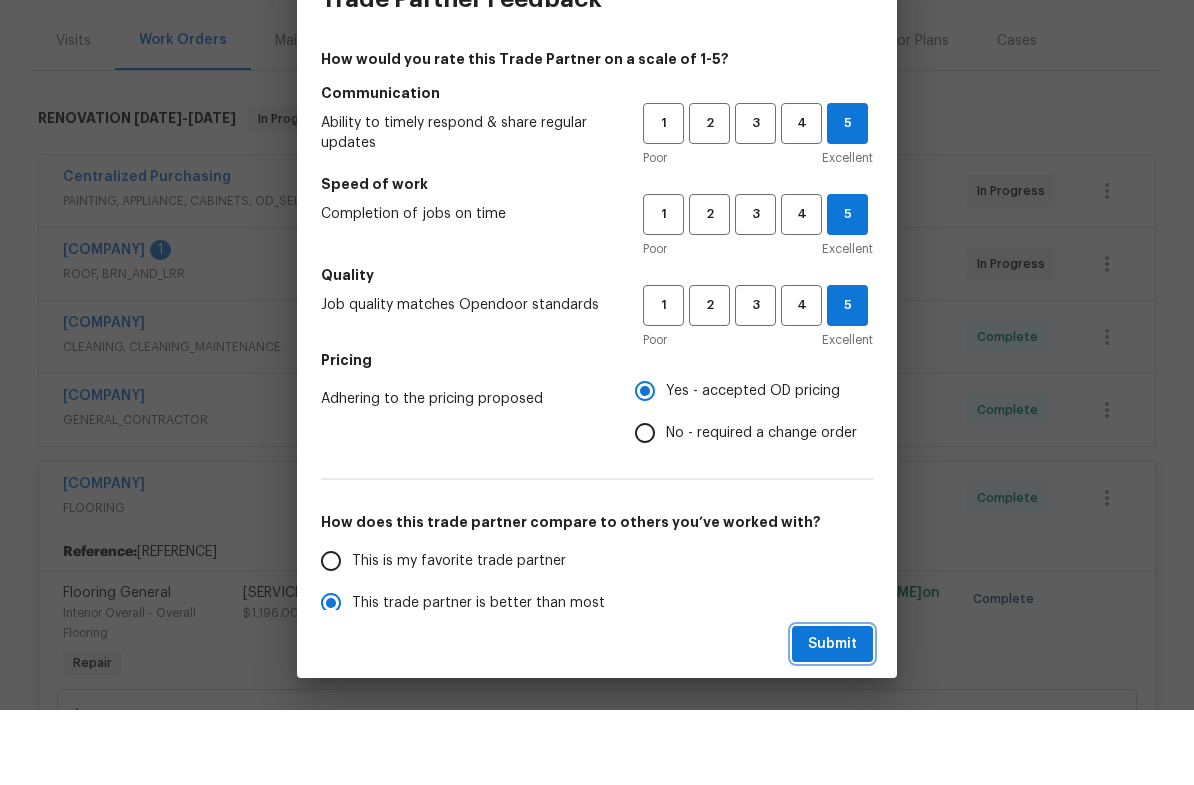 click on "Submit" at bounding box center [832, 719] 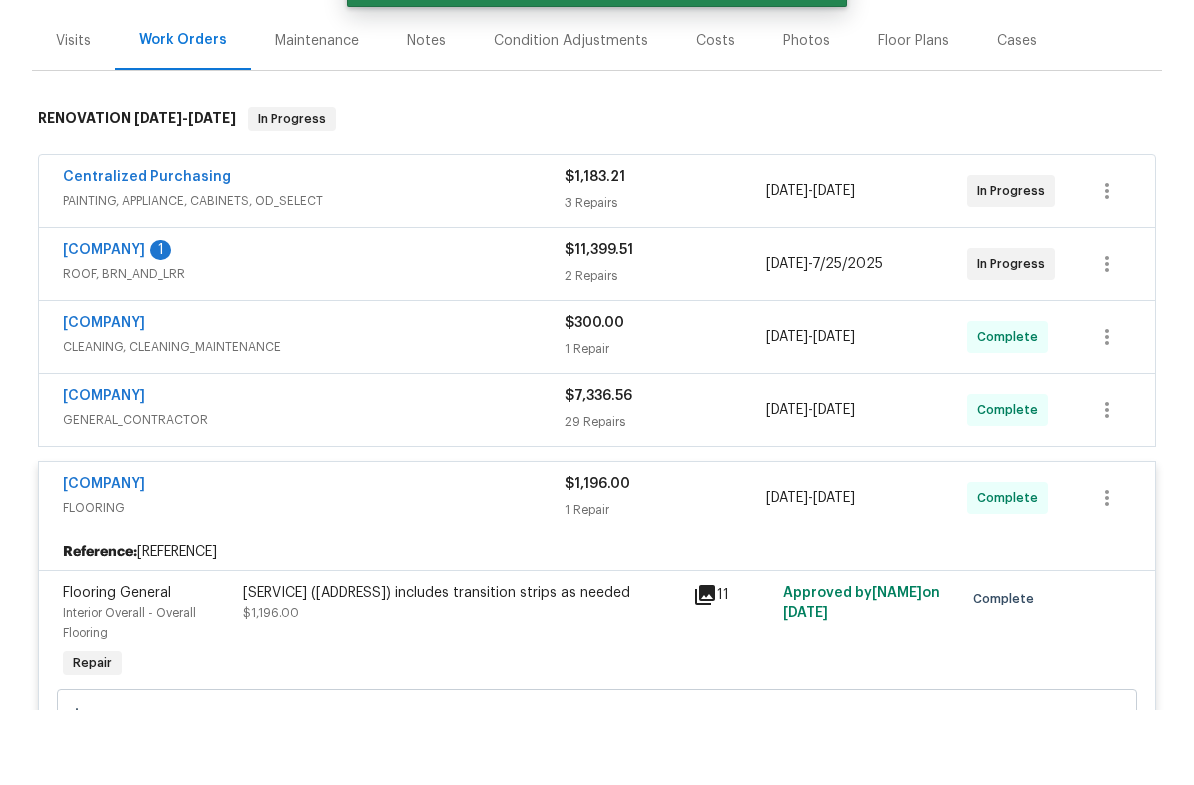 click on "ROOF, BRN_AND_LRR" at bounding box center (314, 349) 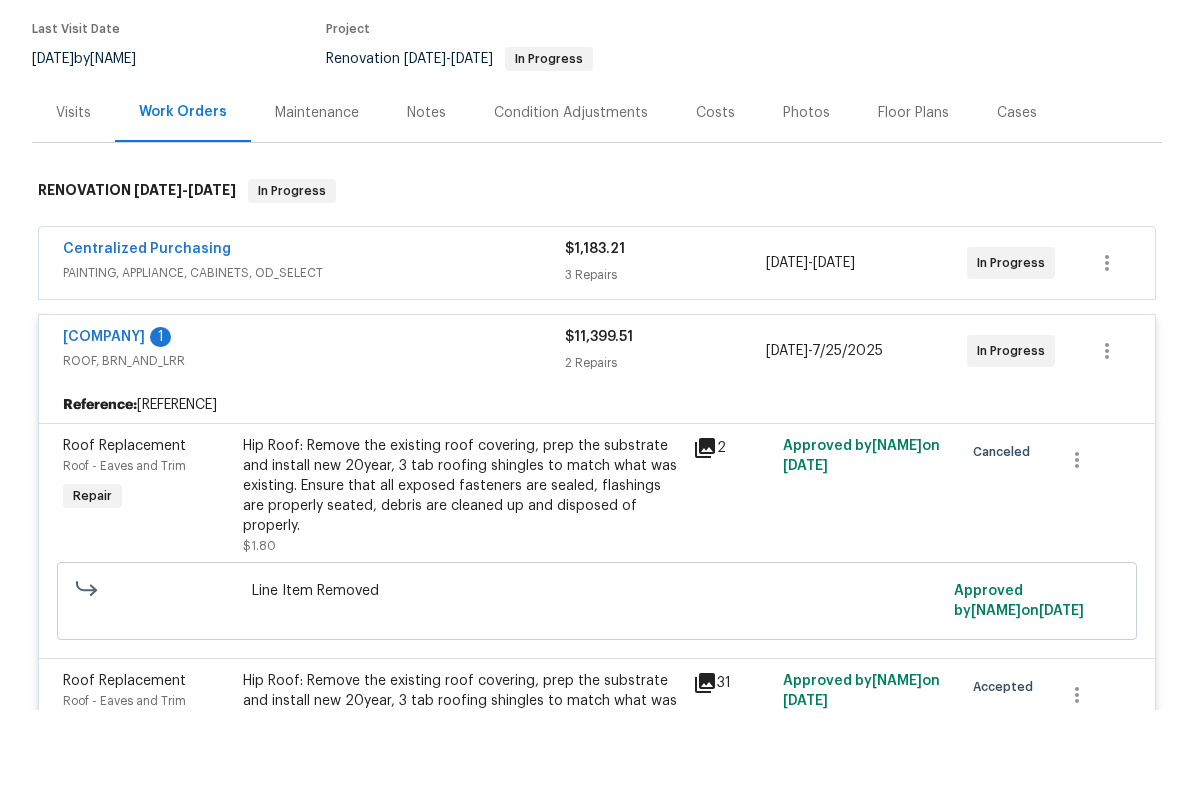 scroll, scrollTop: 163, scrollLeft: 0, axis: vertical 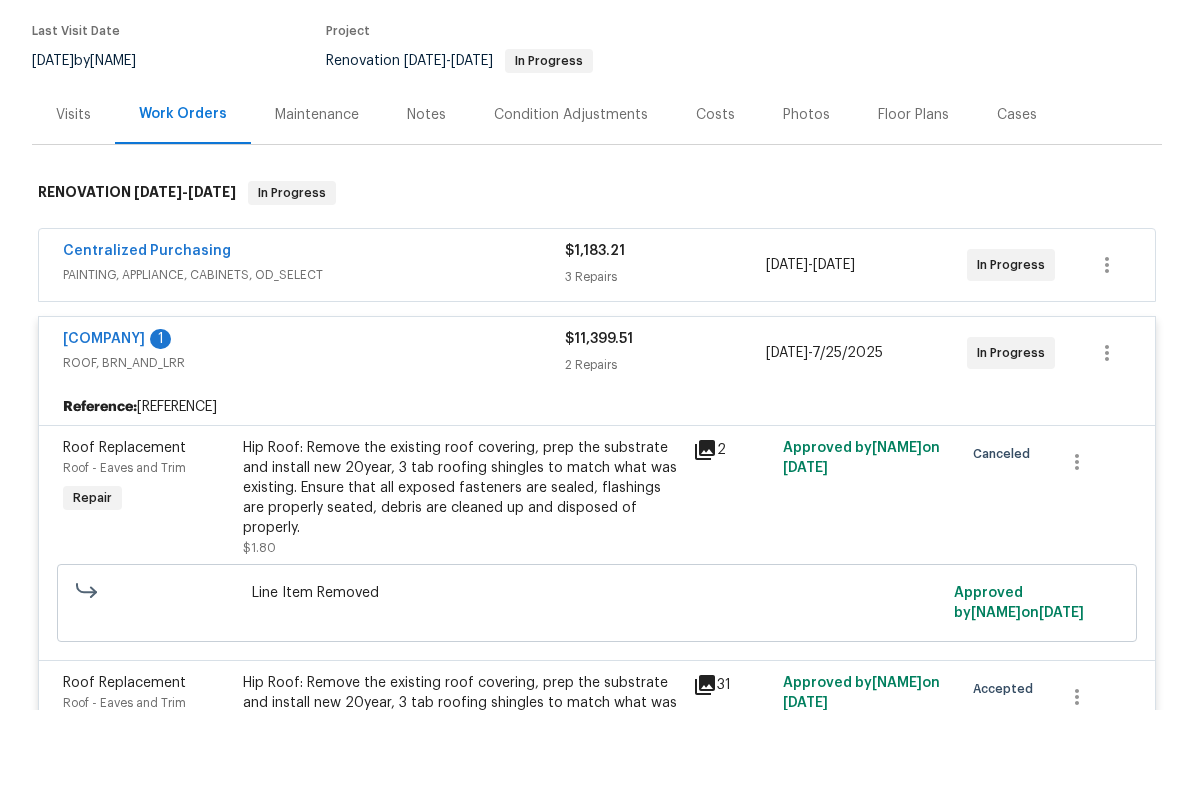 click on "ROOF, BRN_AND_LRR" at bounding box center (314, 438) 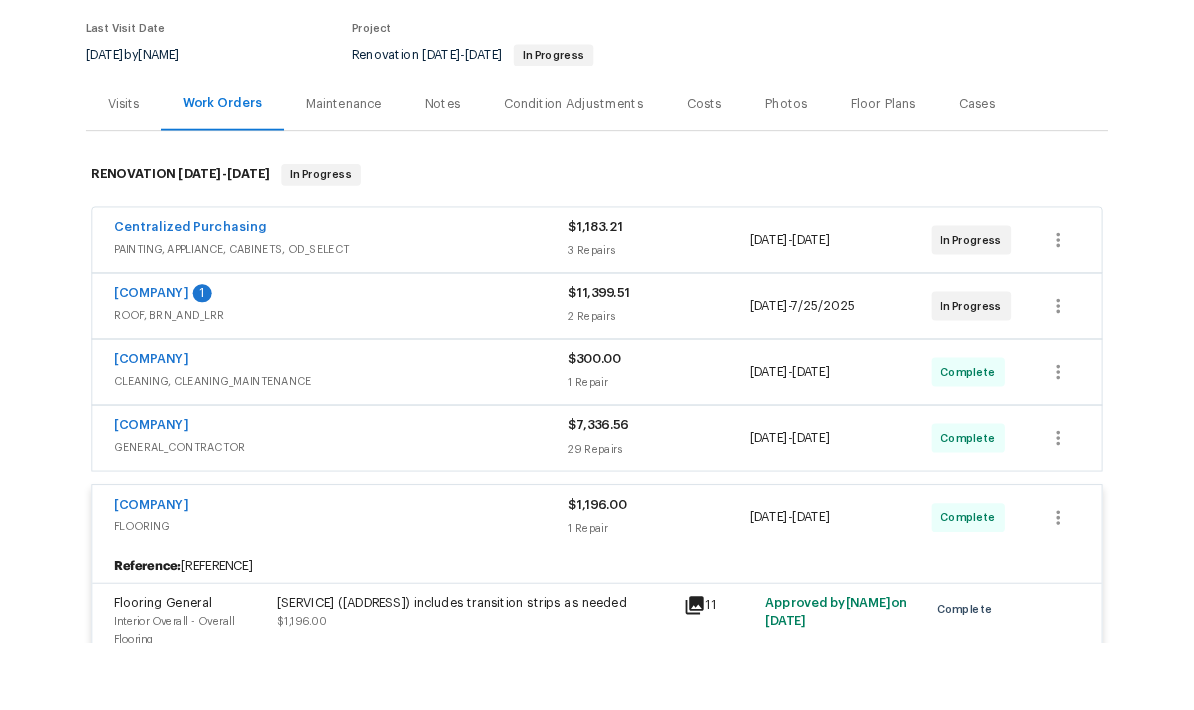 scroll, scrollTop: 80, scrollLeft: 0, axis: vertical 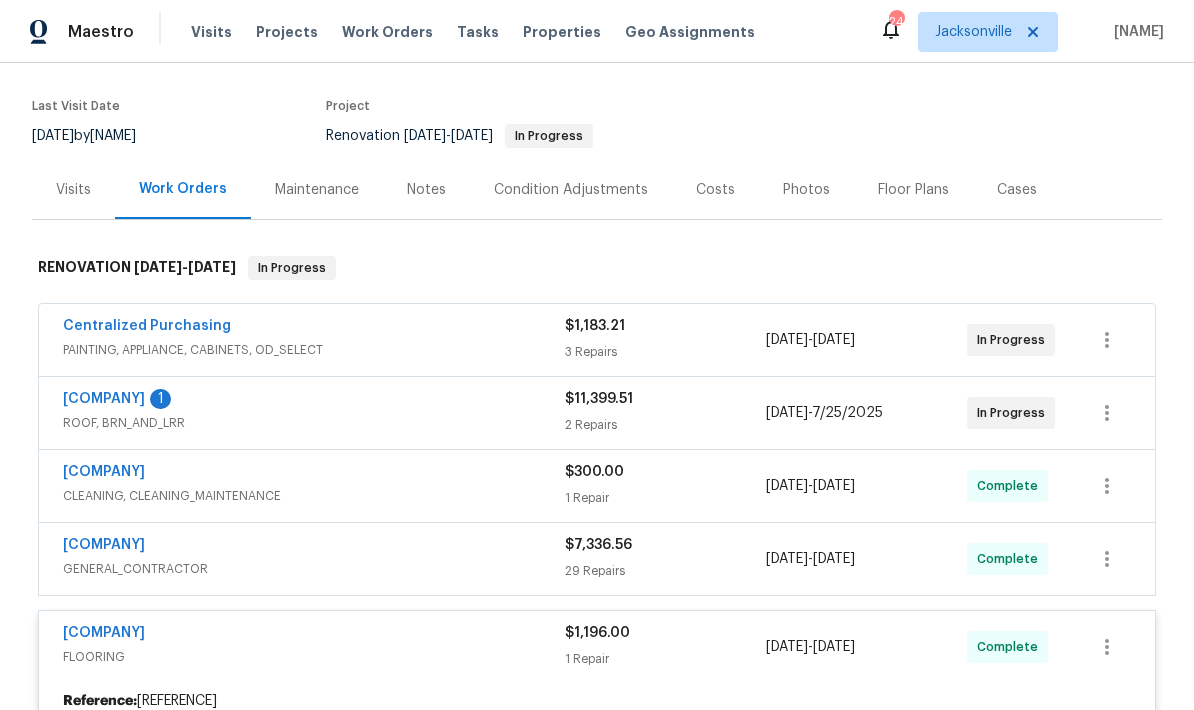 click on "ROOF, BRN_AND_LRR" at bounding box center [314, 423] 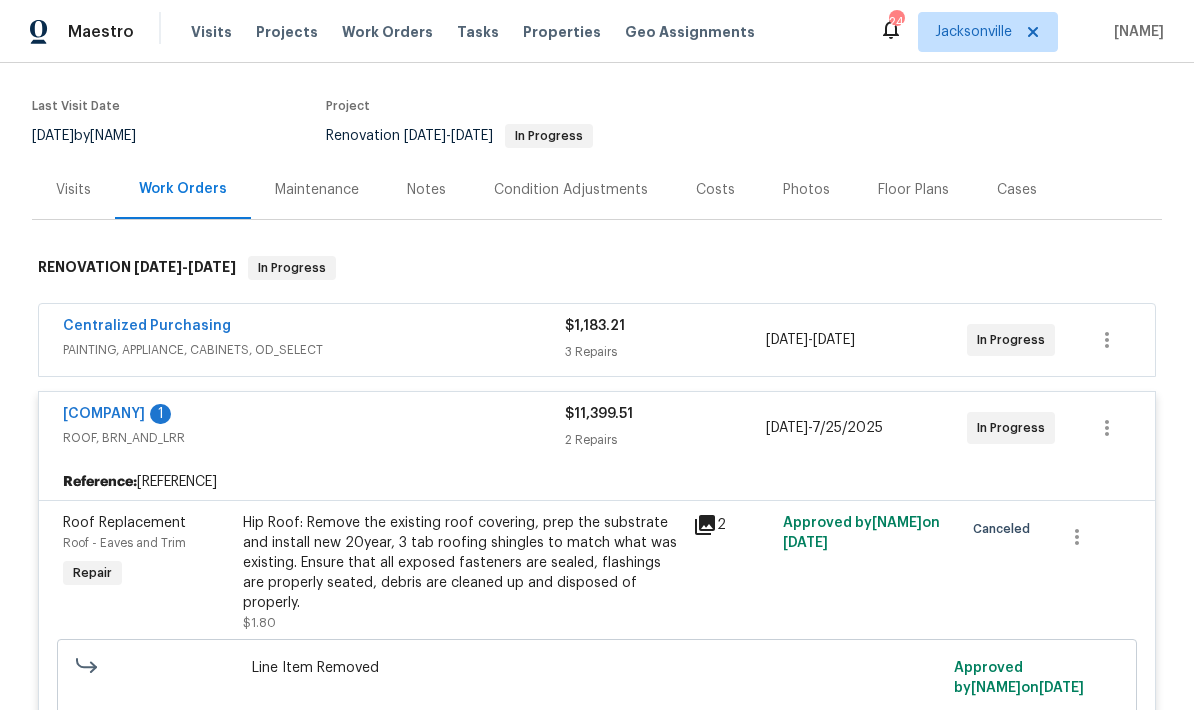 click on "Reference:  60RBGSR6DM30Z-2f4363d3f" at bounding box center [597, 482] 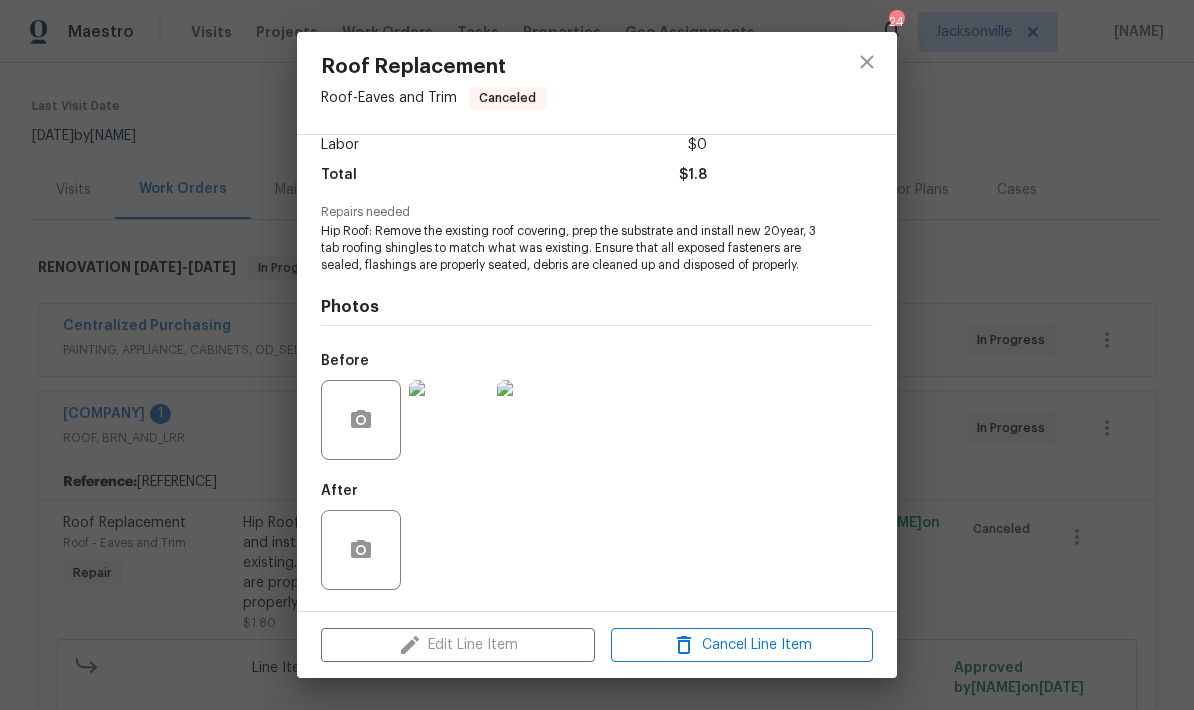 scroll, scrollTop: 148, scrollLeft: 0, axis: vertical 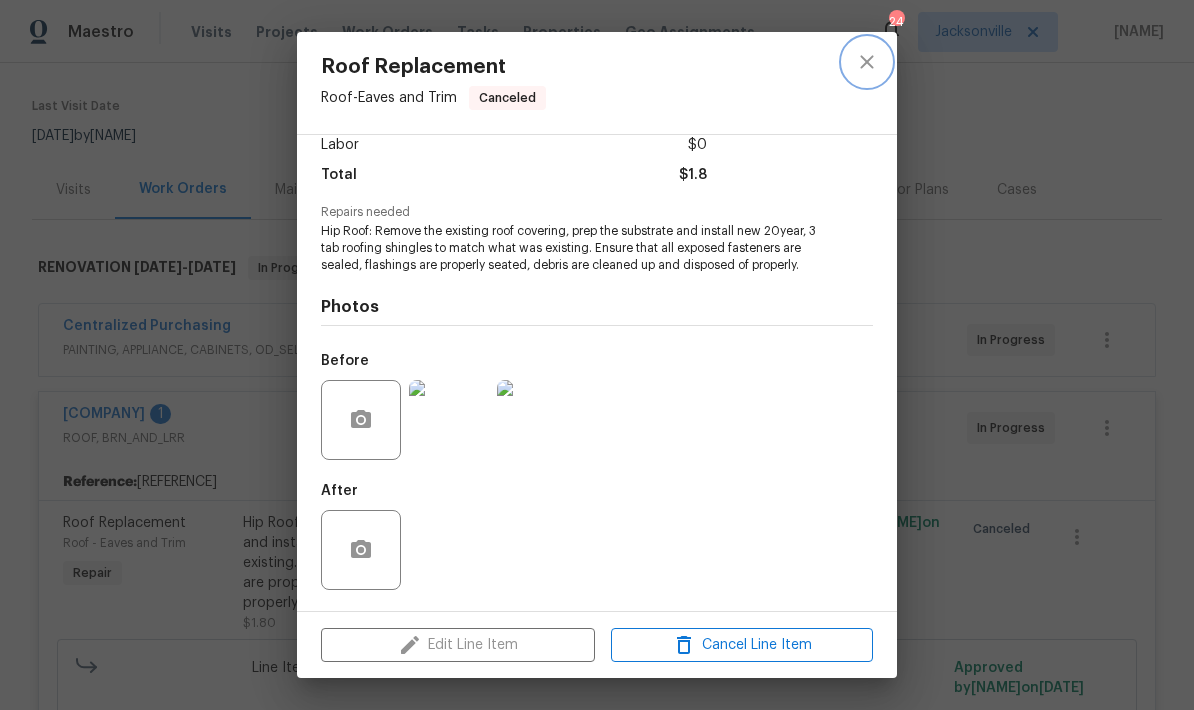 click 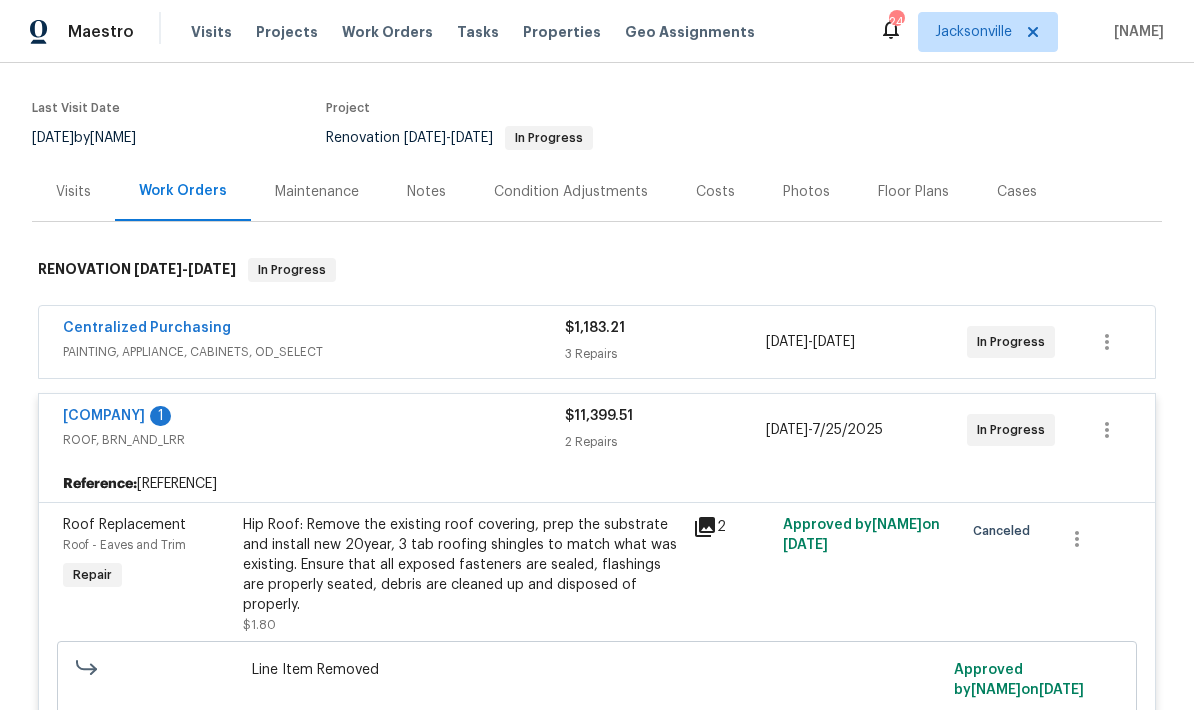 scroll, scrollTop: 162, scrollLeft: 0, axis: vertical 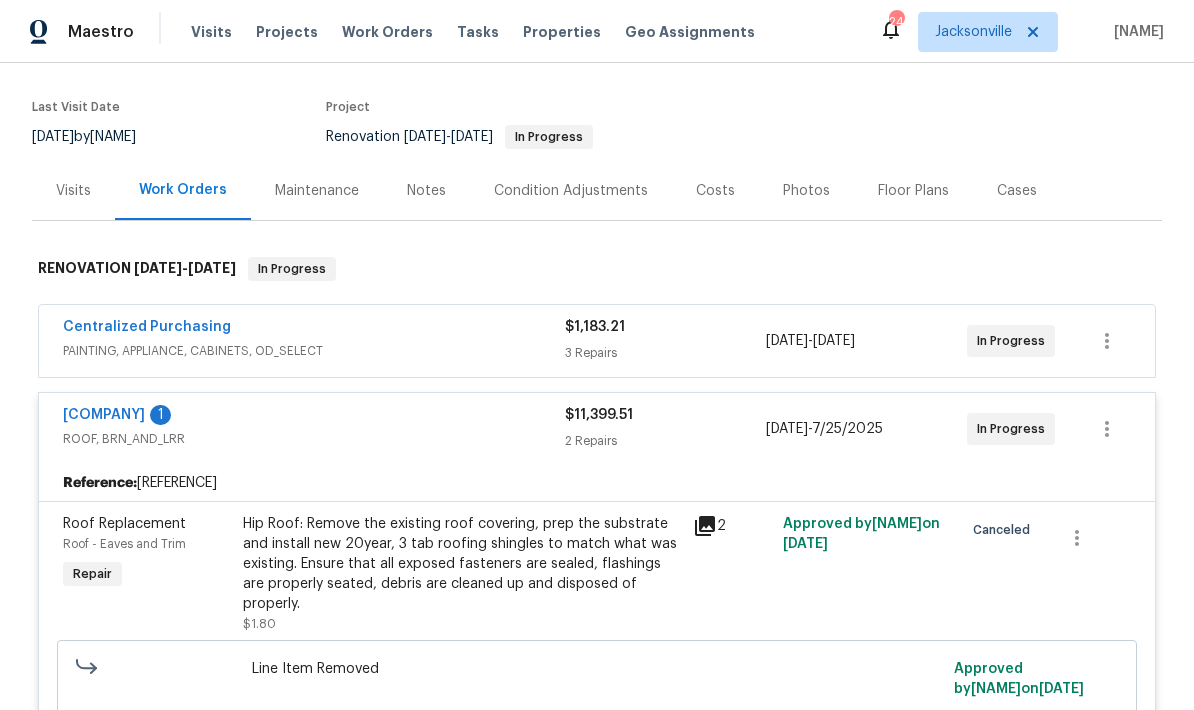 click on "ROOF, BRN_AND_LRR" at bounding box center (314, 439) 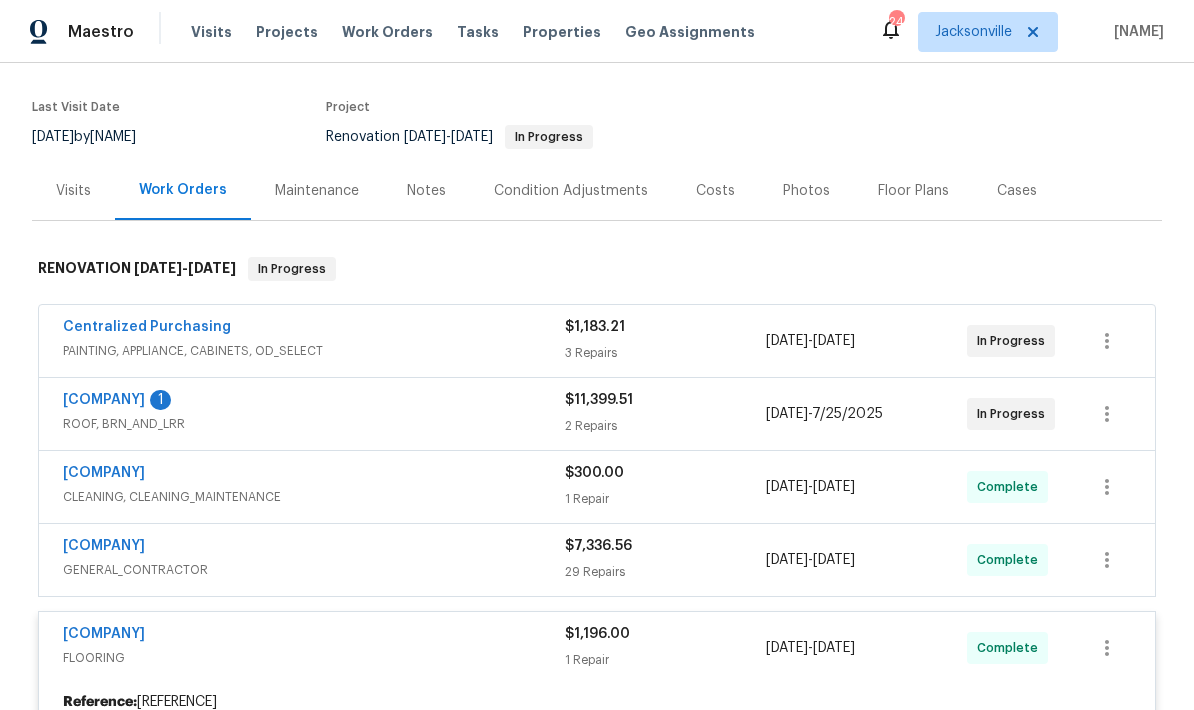 click on "Paradigm Roofing 1" at bounding box center (314, 402) 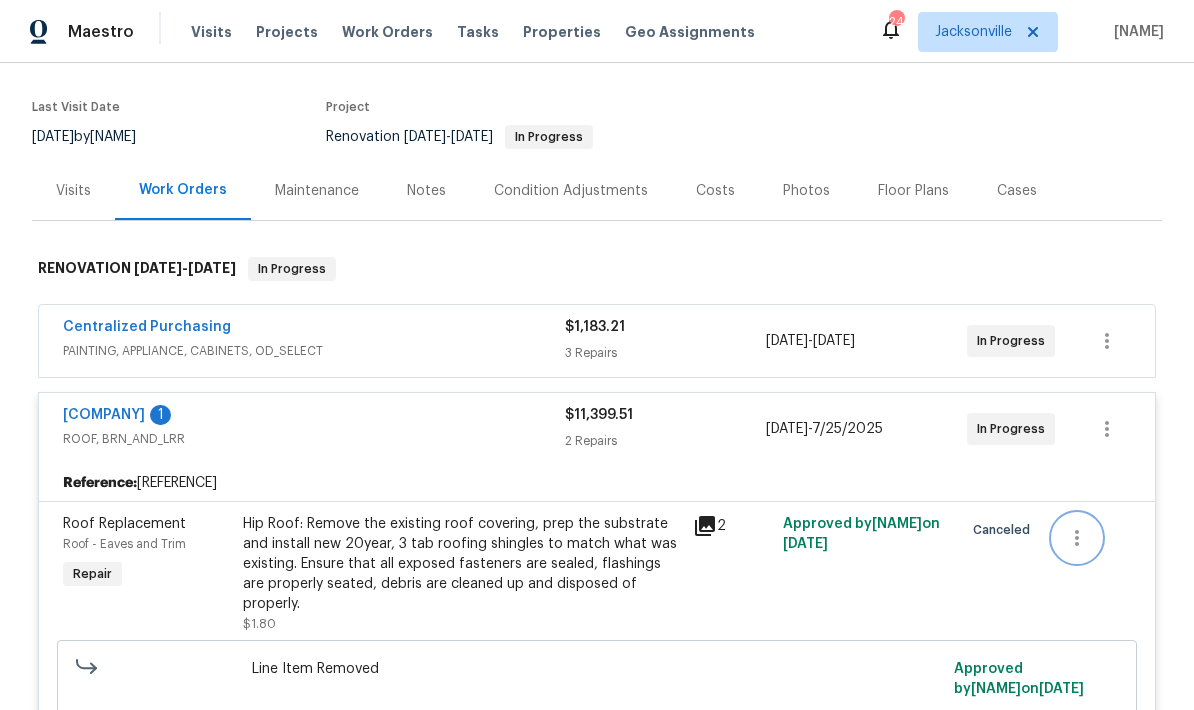click 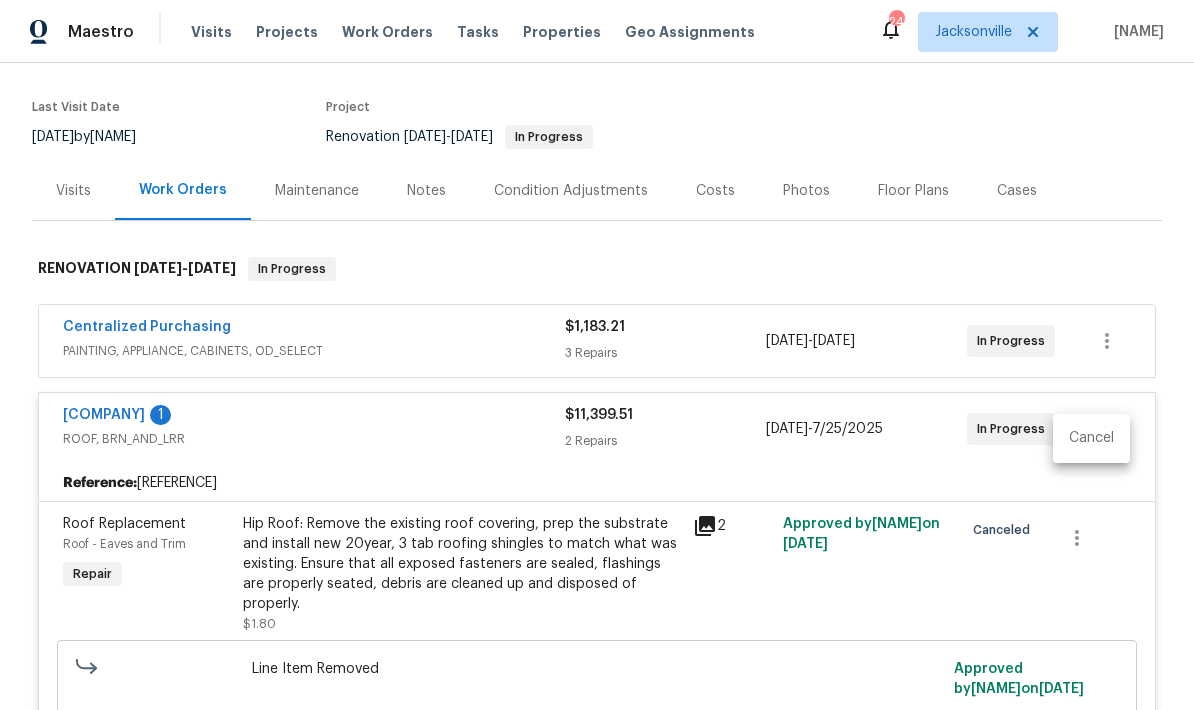 click at bounding box center [597, 355] 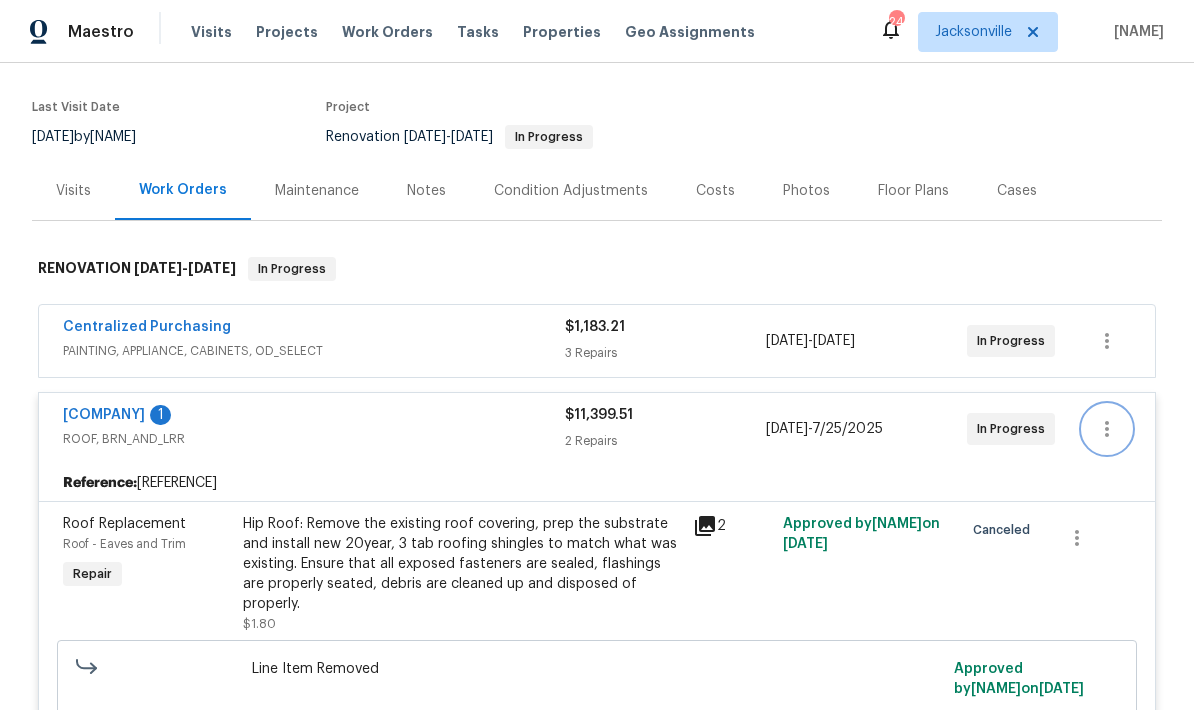 click 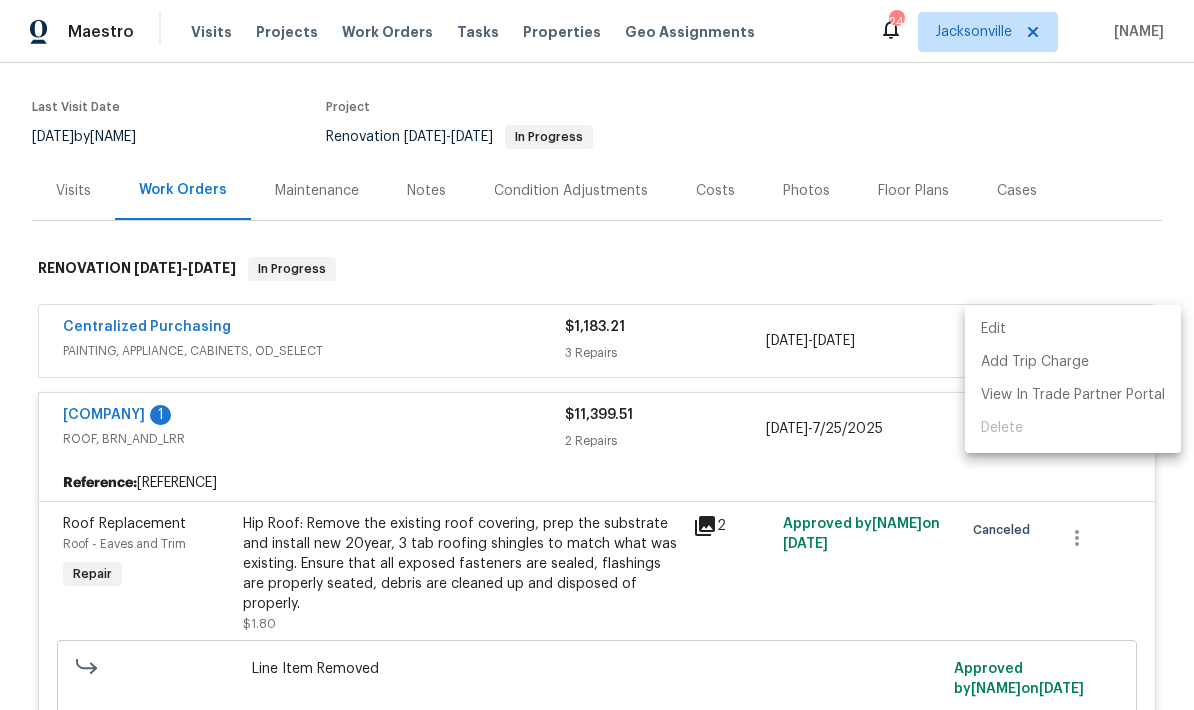 click at bounding box center (597, 355) 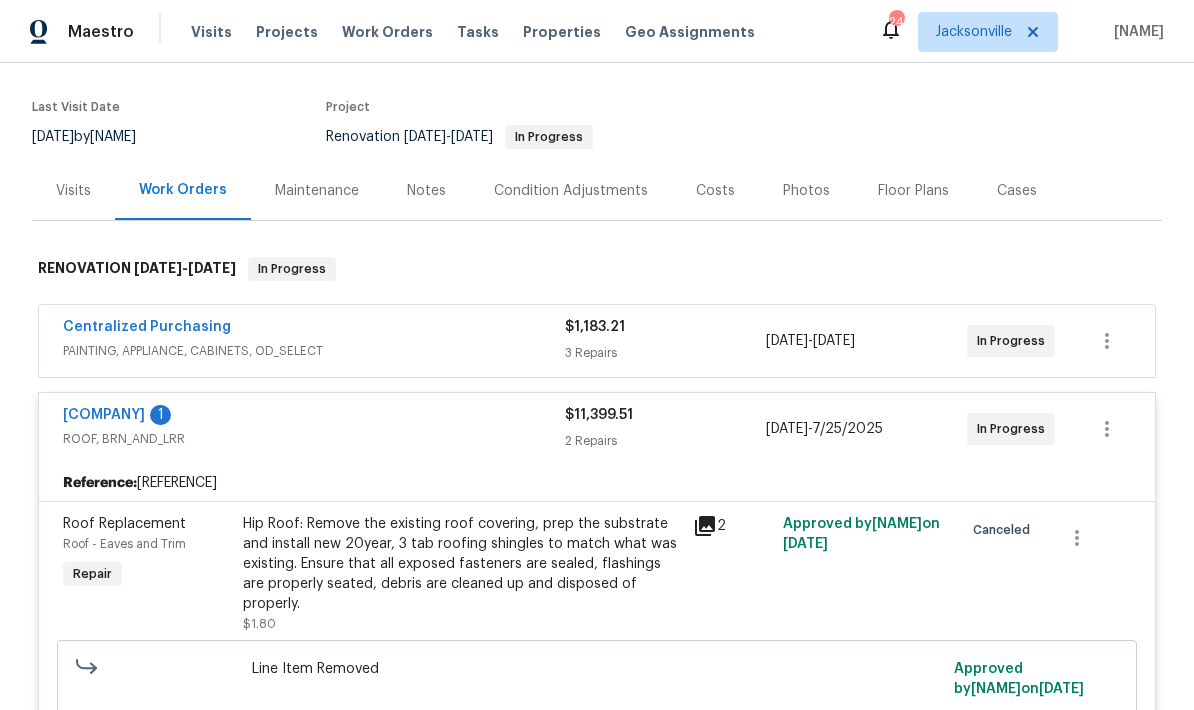 click on "Paradigm Roofing 1" at bounding box center [314, 417] 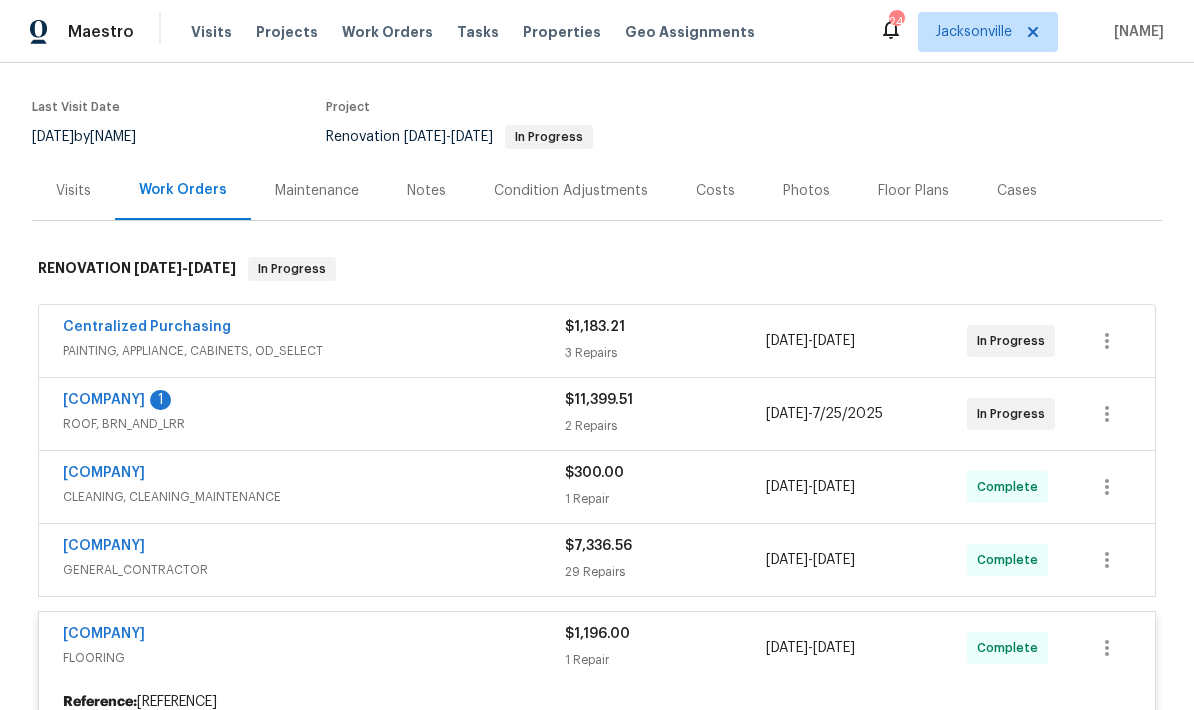 click on "$11,399.51" at bounding box center (599, 400) 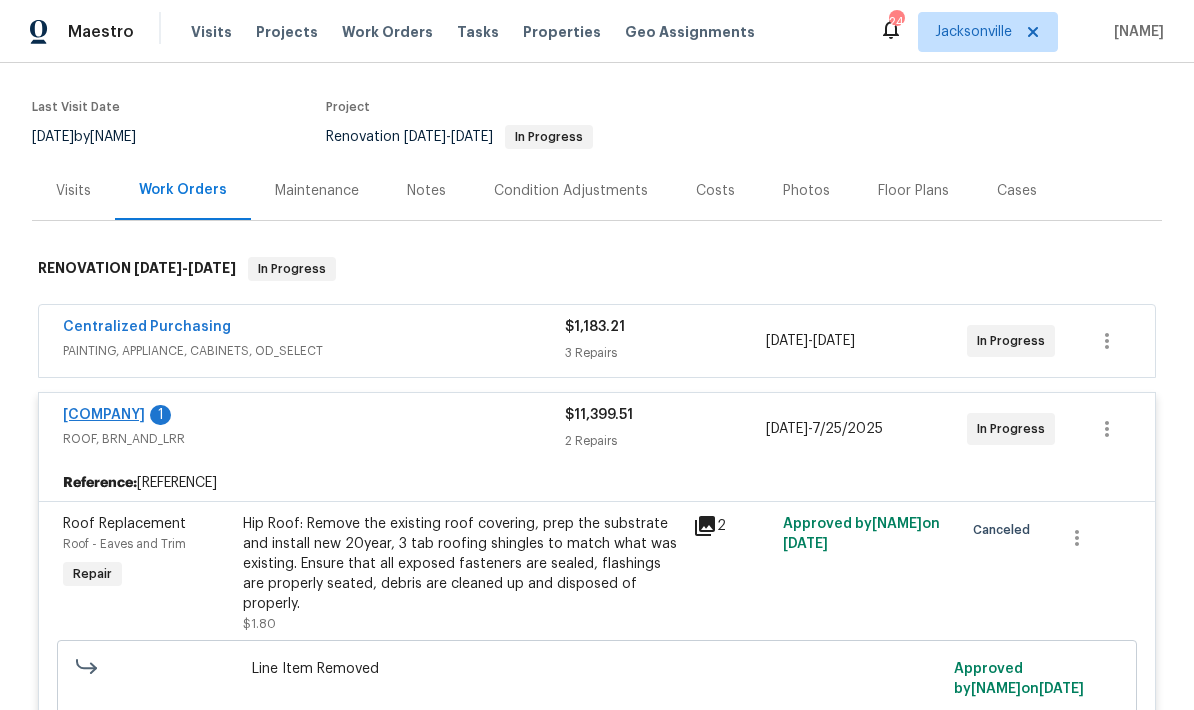click on "[COMPANY]" at bounding box center (104, 415) 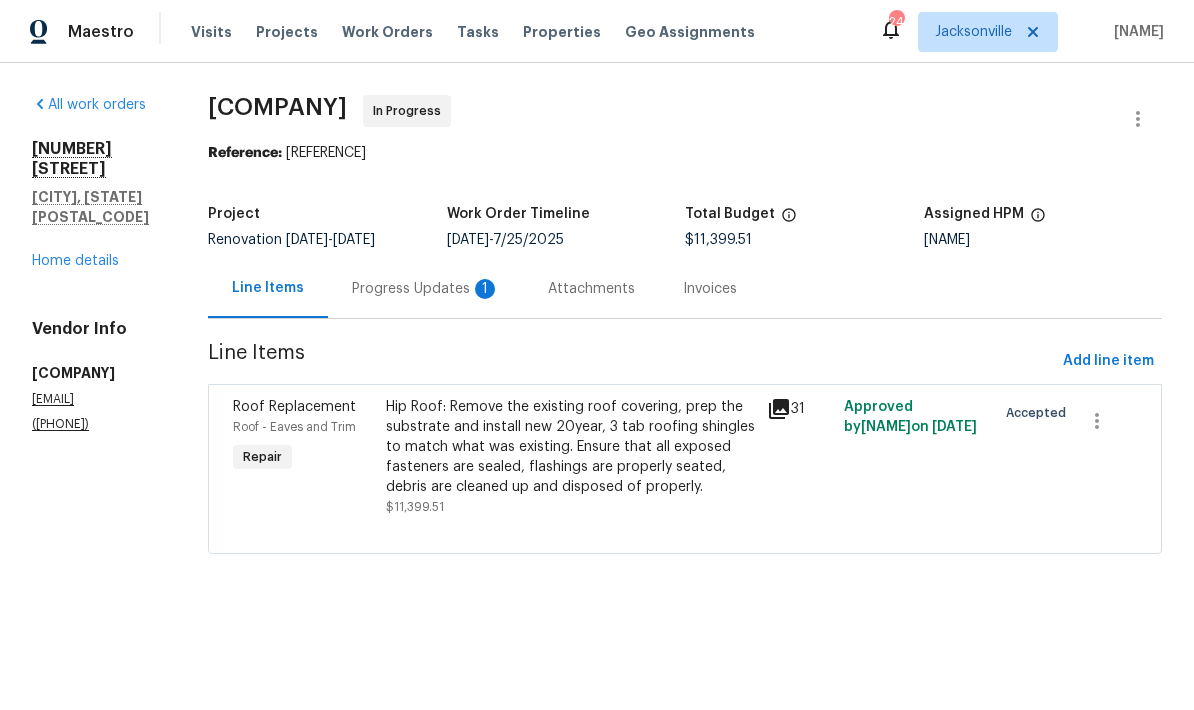 click on "Hip Roof: Remove the existing roof covering, prep the substrate and install new 20year, 3 tab roofing shingles to match what was existing. Ensure that all exposed fasteners are sealed, flashings are properly seated, debris are cleaned up and disposed of properly." at bounding box center [571, 447] 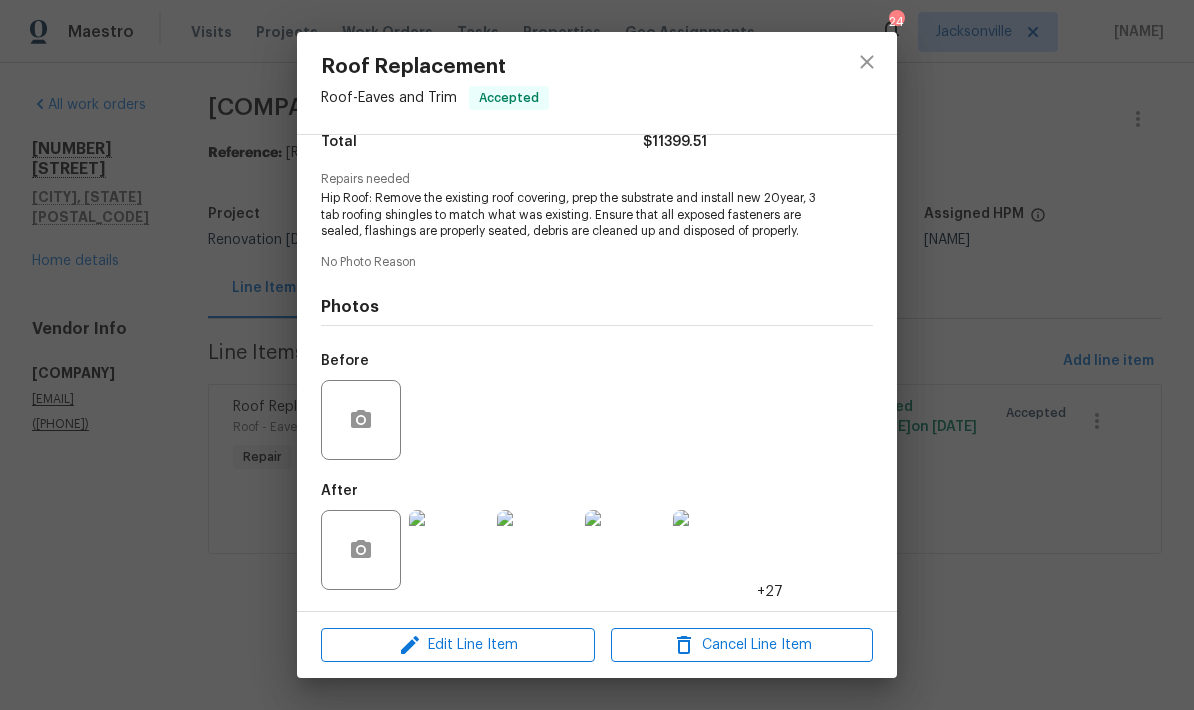 scroll, scrollTop: 182, scrollLeft: 0, axis: vertical 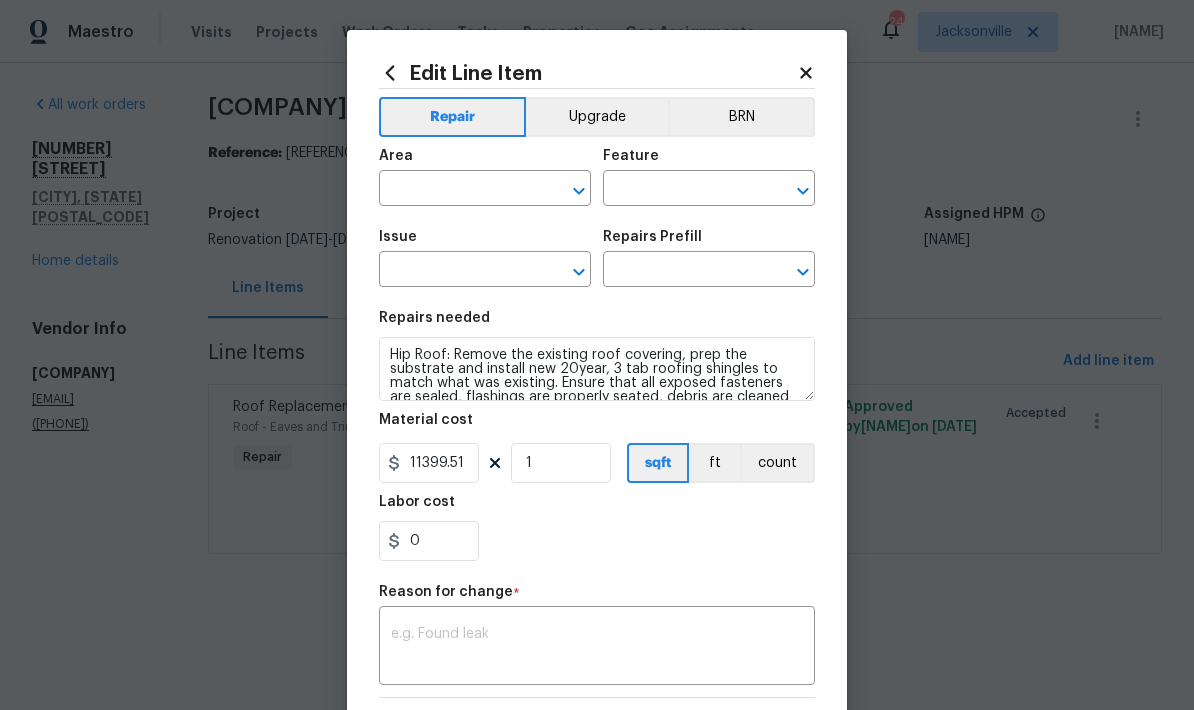 type on "Roof" 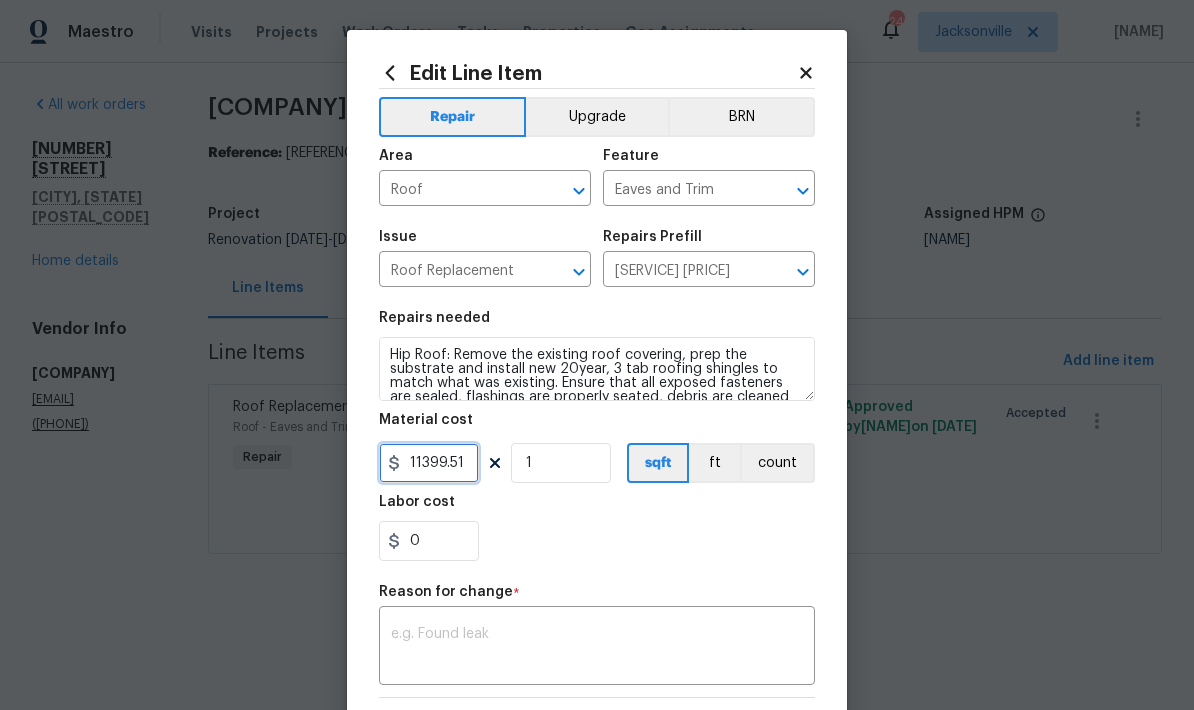 click on "11399.51" at bounding box center (429, 463) 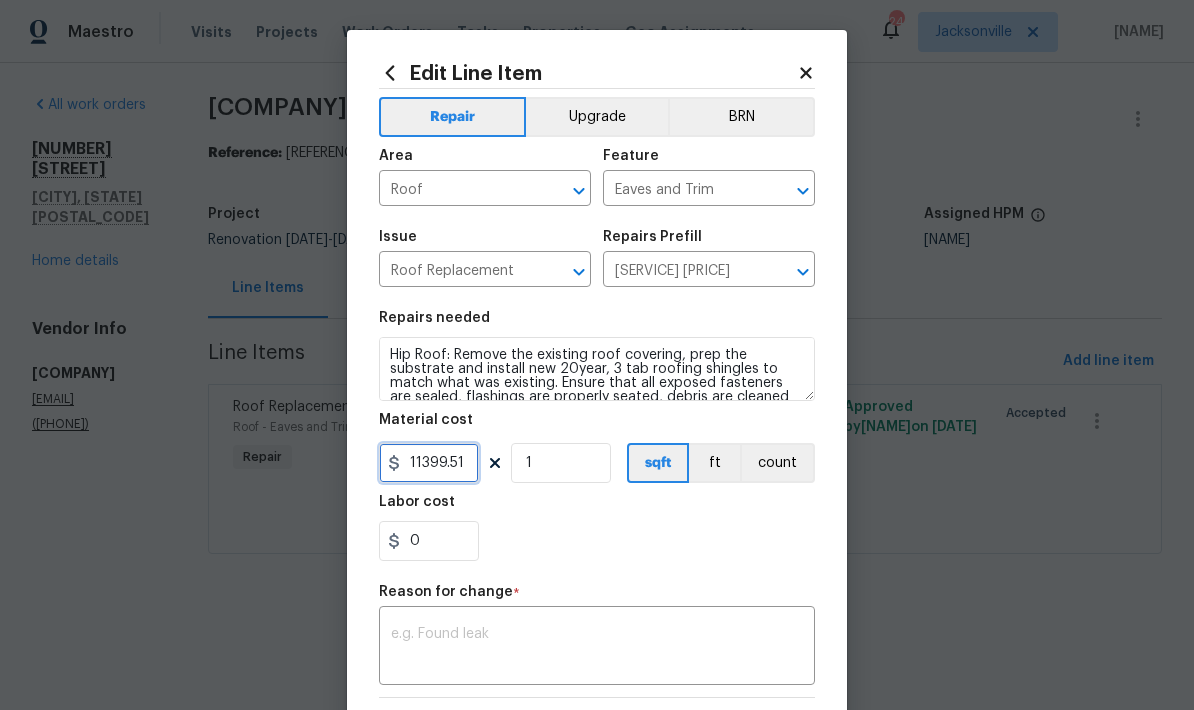 click on "11399.51" at bounding box center [429, 463] 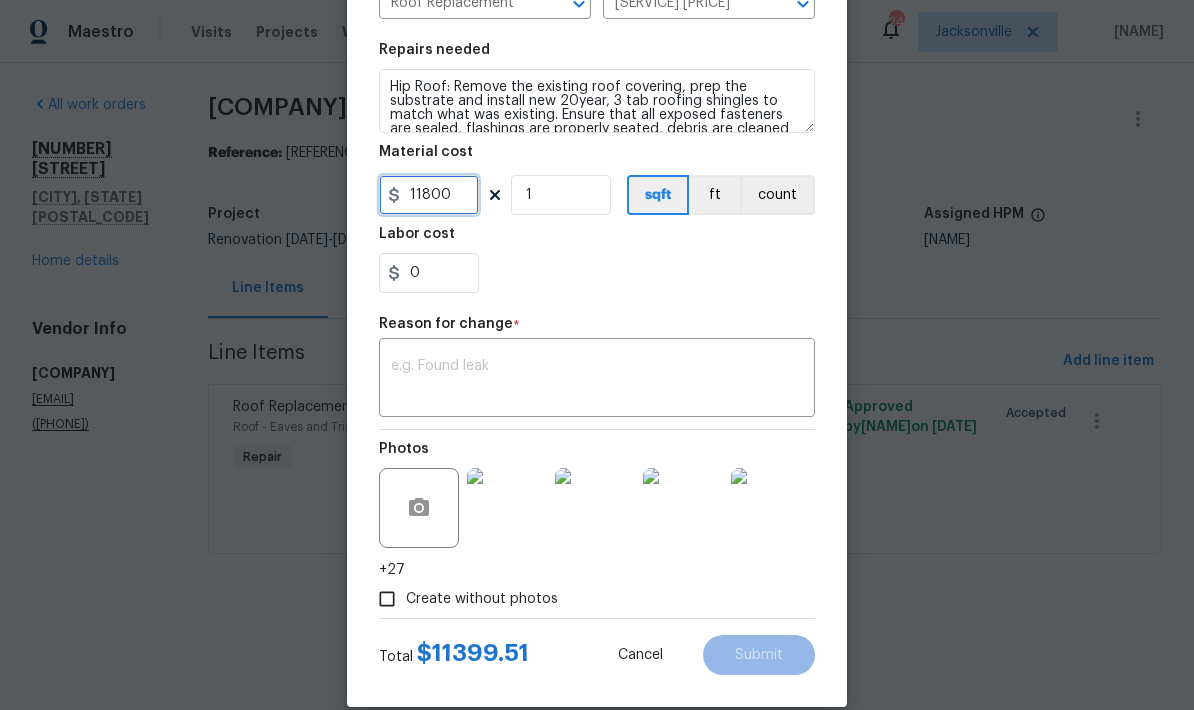 scroll, scrollTop: 282, scrollLeft: 0, axis: vertical 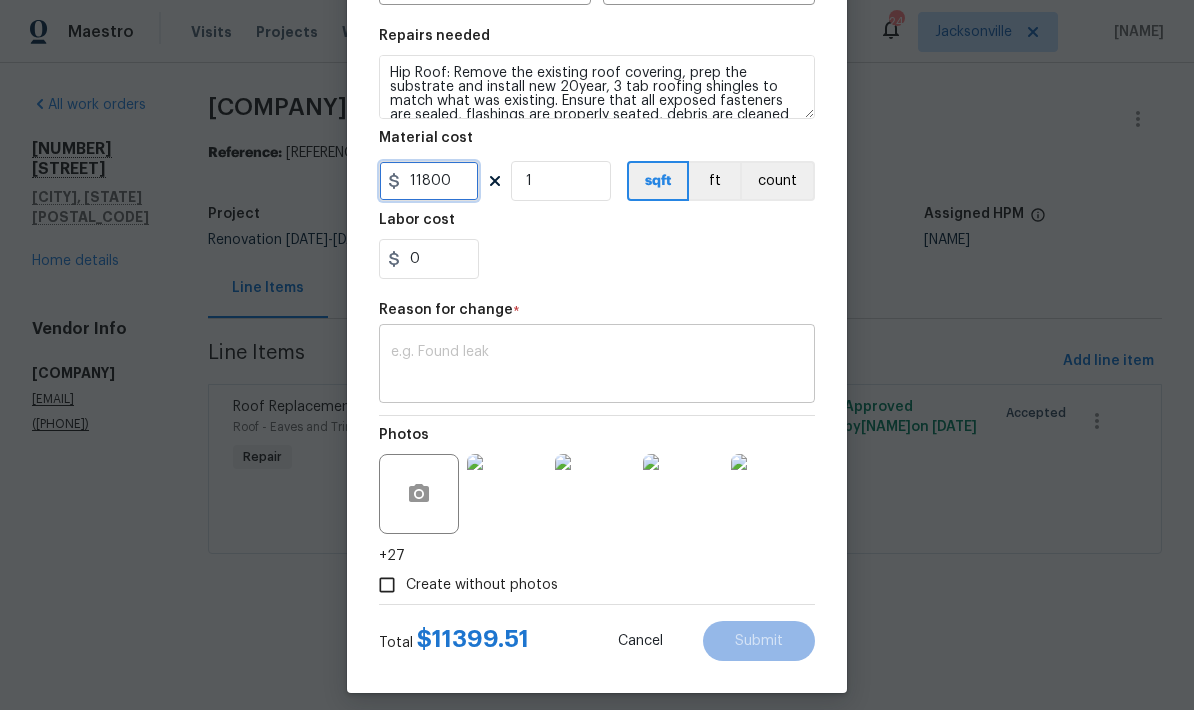type on "11800" 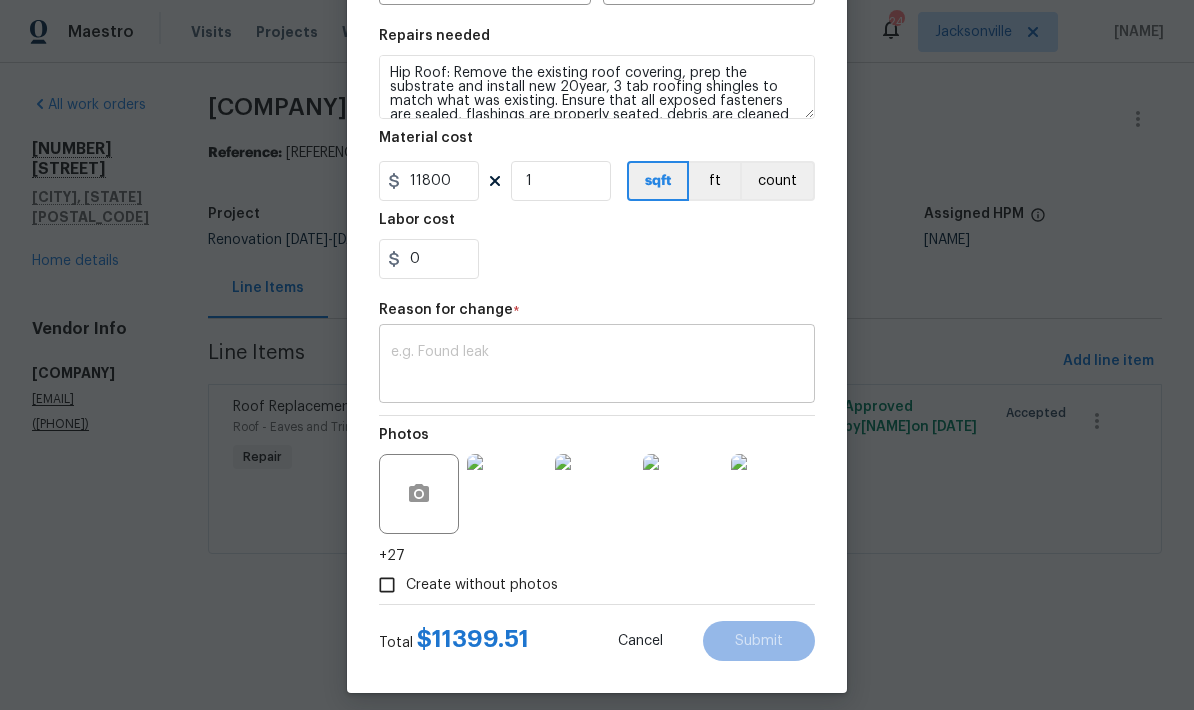 click at bounding box center [597, 366] 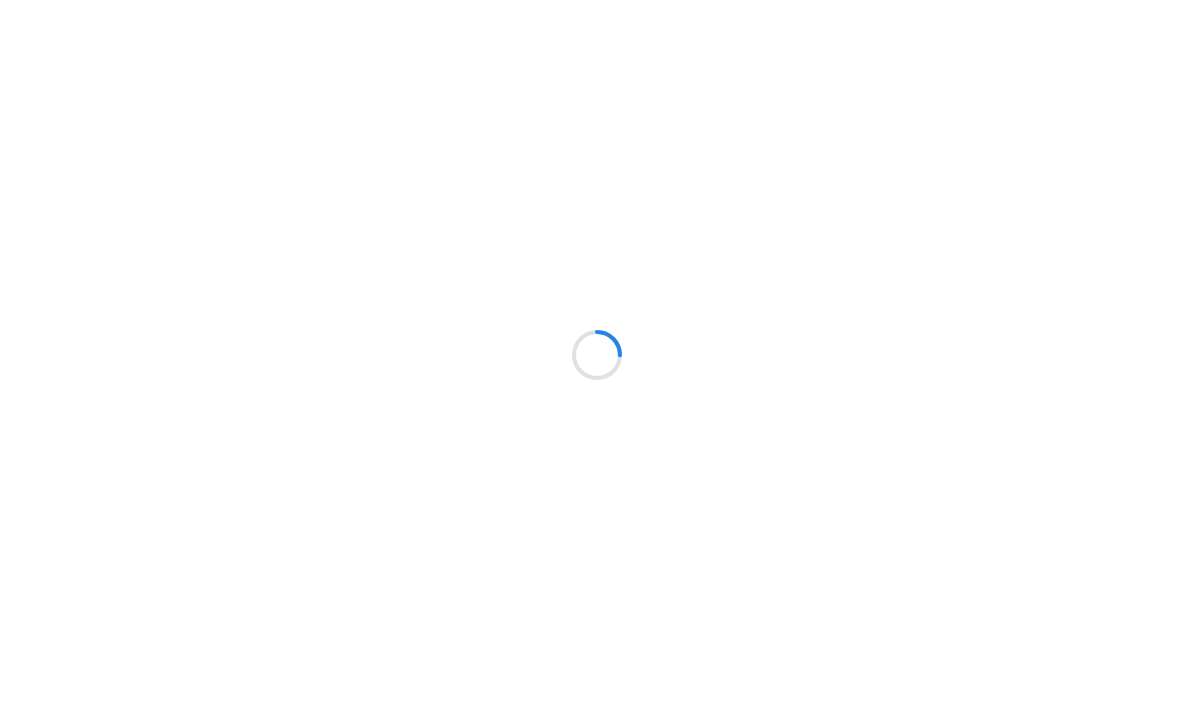 scroll, scrollTop: 0, scrollLeft: 0, axis: both 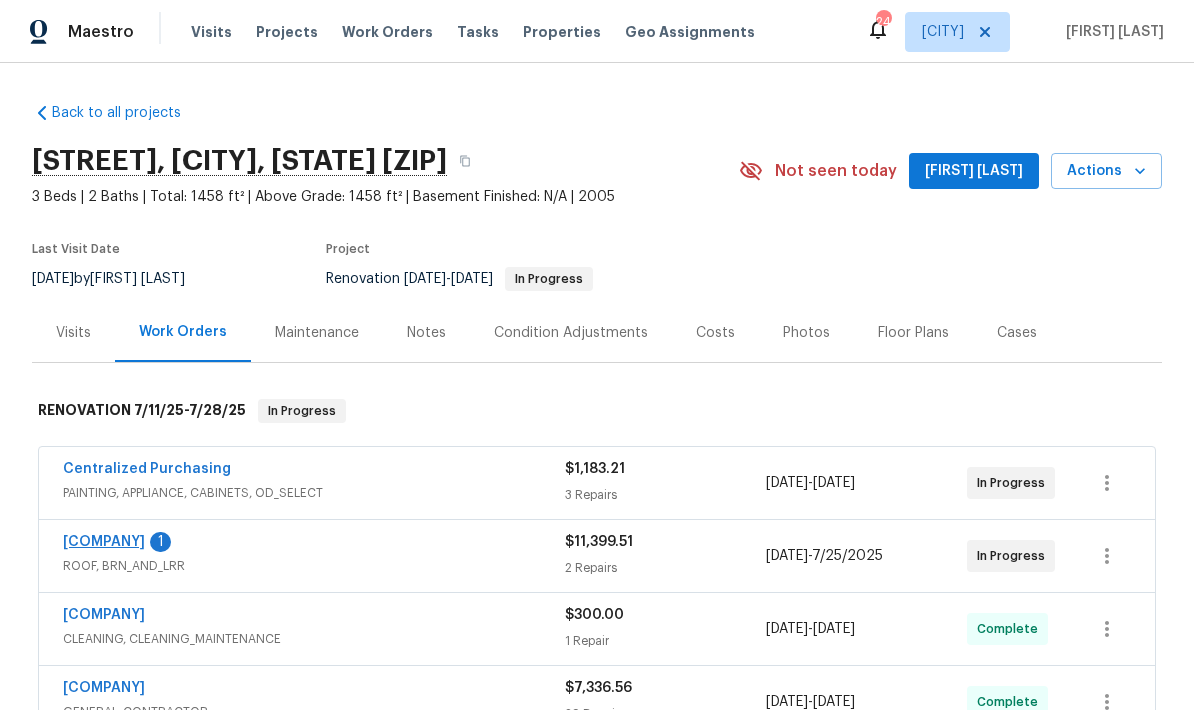 click on "[COMPANY]" at bounding box center (104, 542) 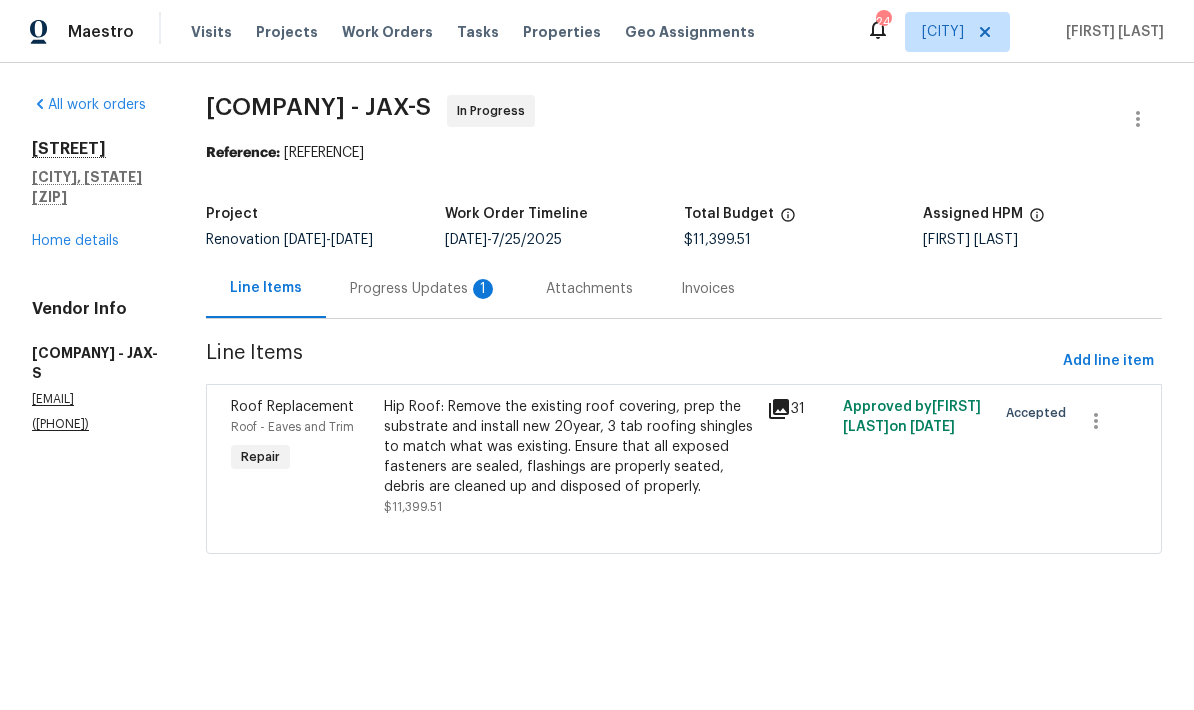 click on "Hip Roof: Remove the existing roof covering, prep the substrate and install new 20year, 3 tab roofing shingles to match what was existing. Ensure that all exposed fasteners are sealed, flashings are properly seated, debris are cleaned up and disposed of properly." at bounding box center (569, 447) 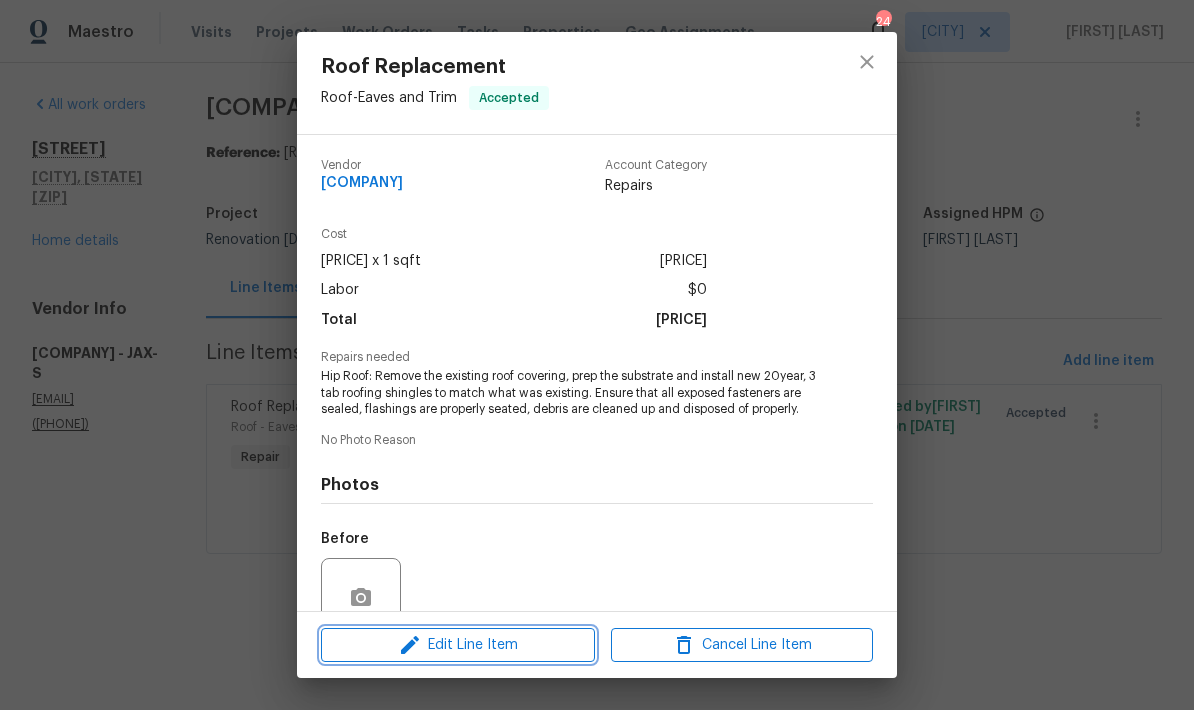click on "Edit Line Item" at bounding box center [458, 645] 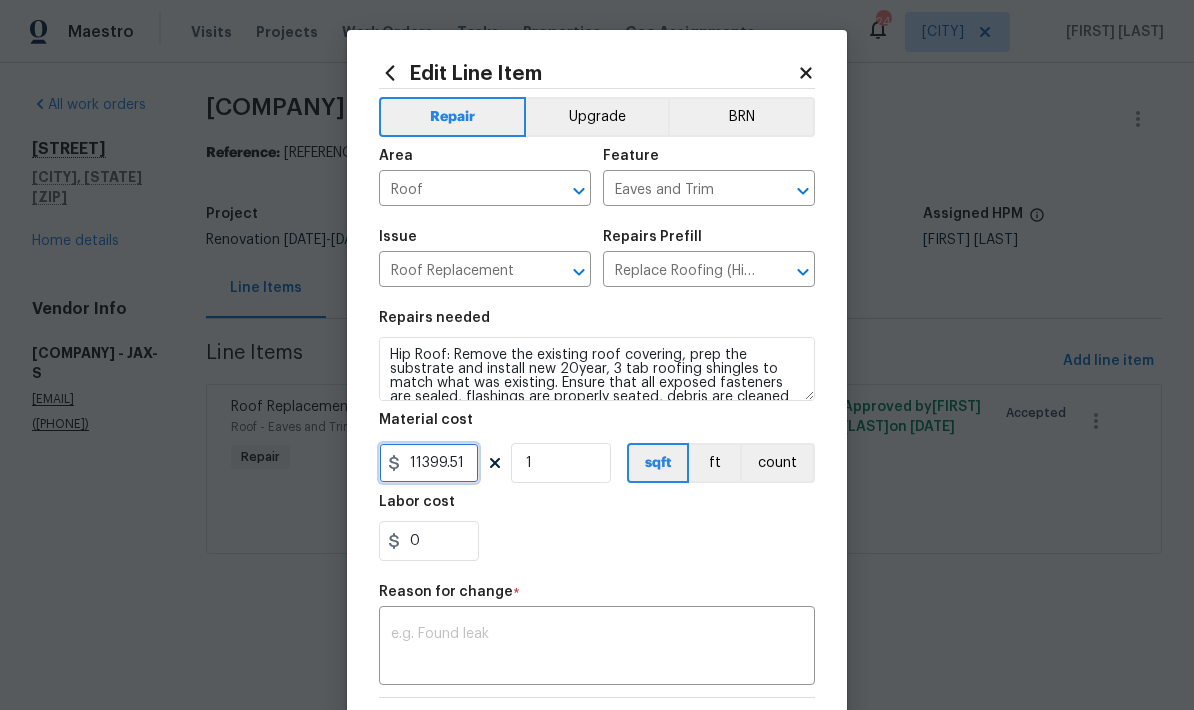 click on "11399.51" at bounding box center [429, 463] 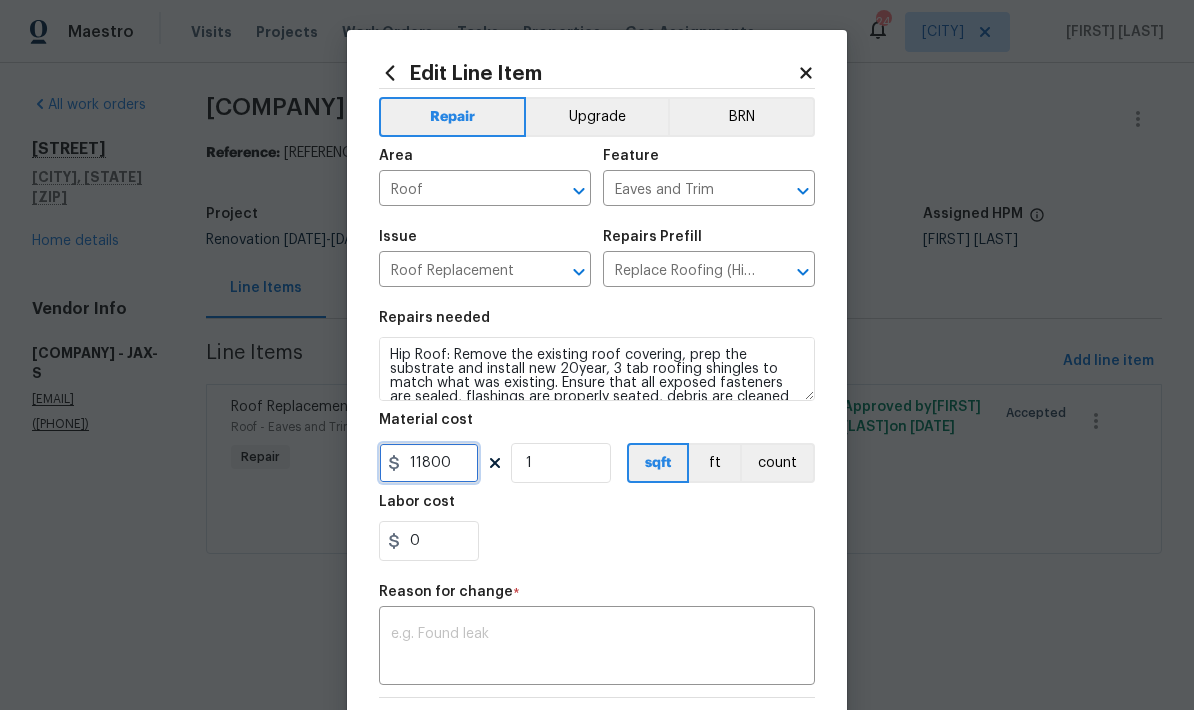 type on "11800" 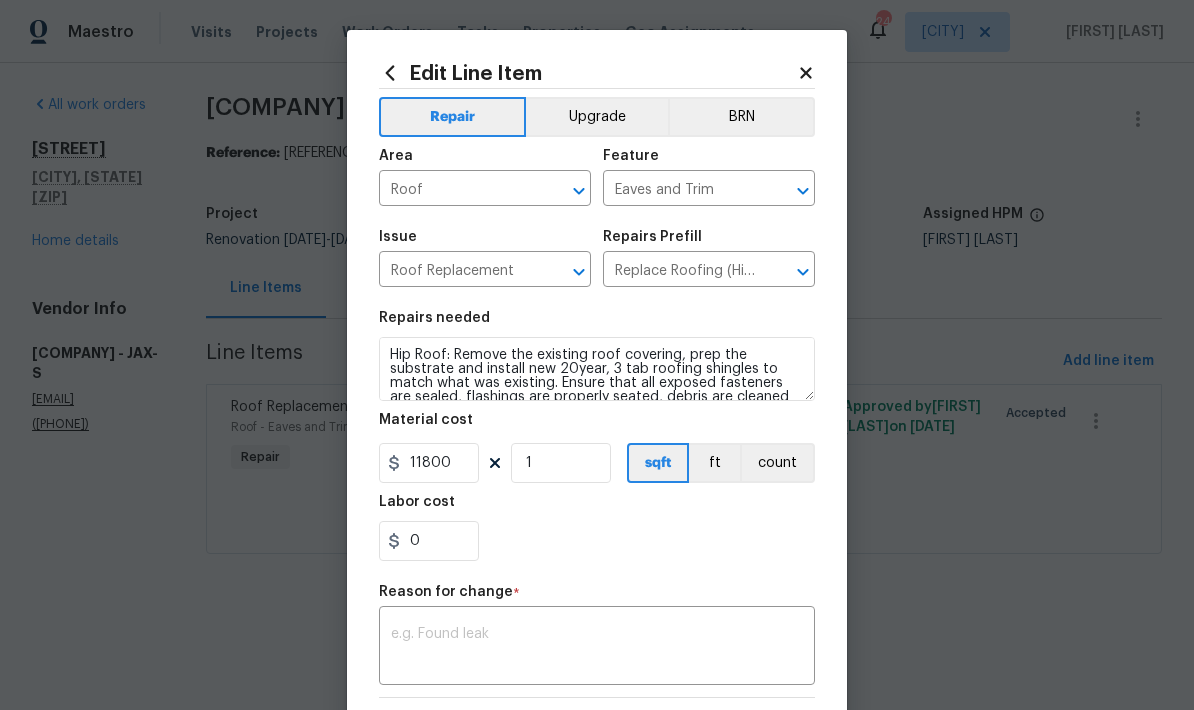 click on "0" at bounding box center [597, 541] 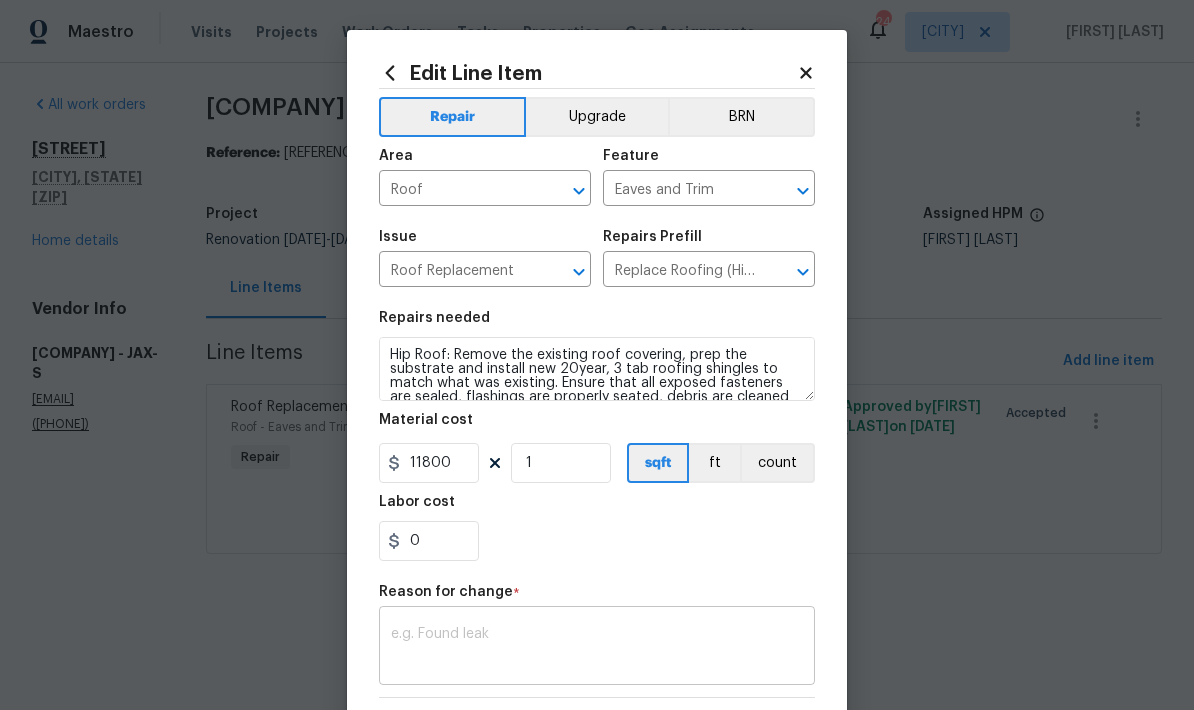 click at bounding box center (597, 648) 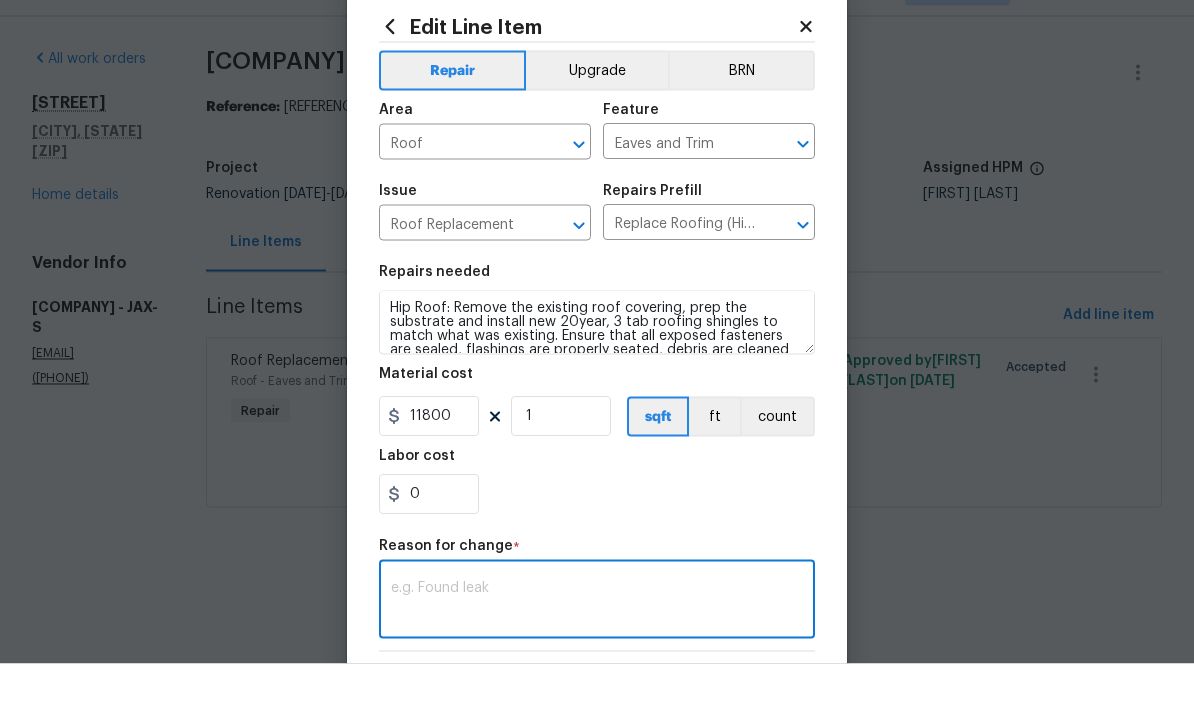 click on "Repairs needed Hip Roof: Remove the existing roof covering, prep the substrate and install new 20year, 3 tab roofing shingles to match what was existing. Ensure that all exposed fasteners are sealed, flashings are properly seated, debris are cleaned up and disposed of properly. Material cost [PRICE] 1 sqft ft count Labor cost 0" at bounding box center [597, 436] 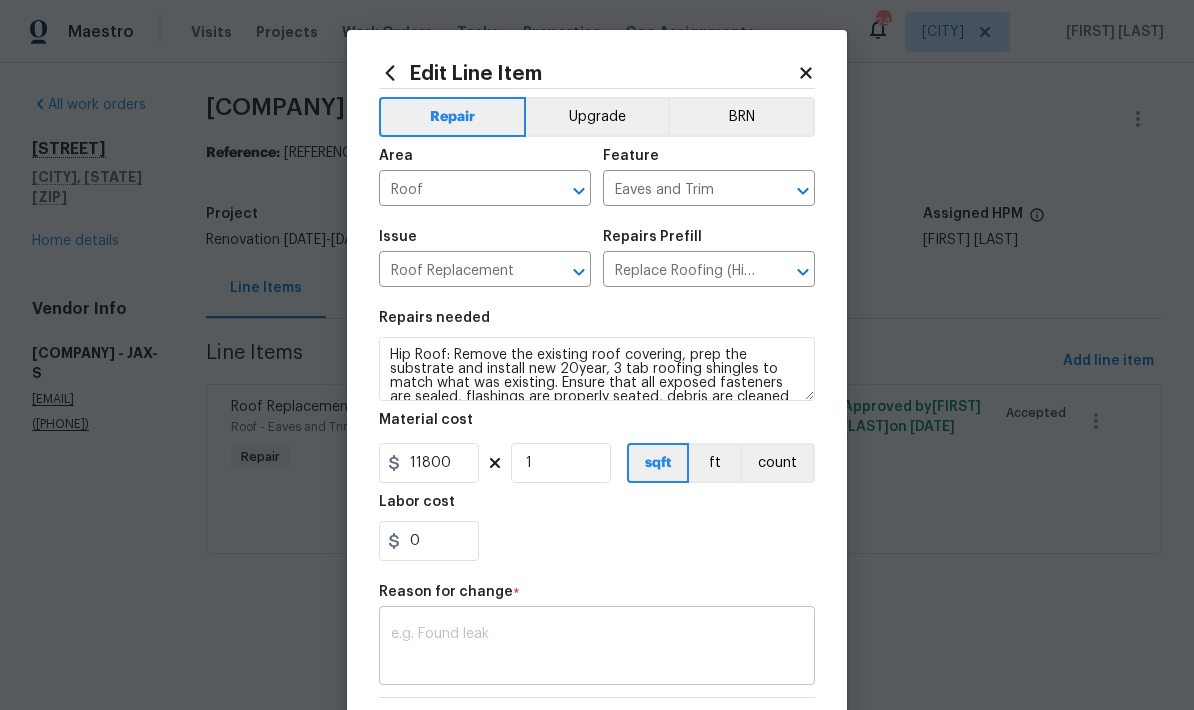 click at bounding box center [597, 648] 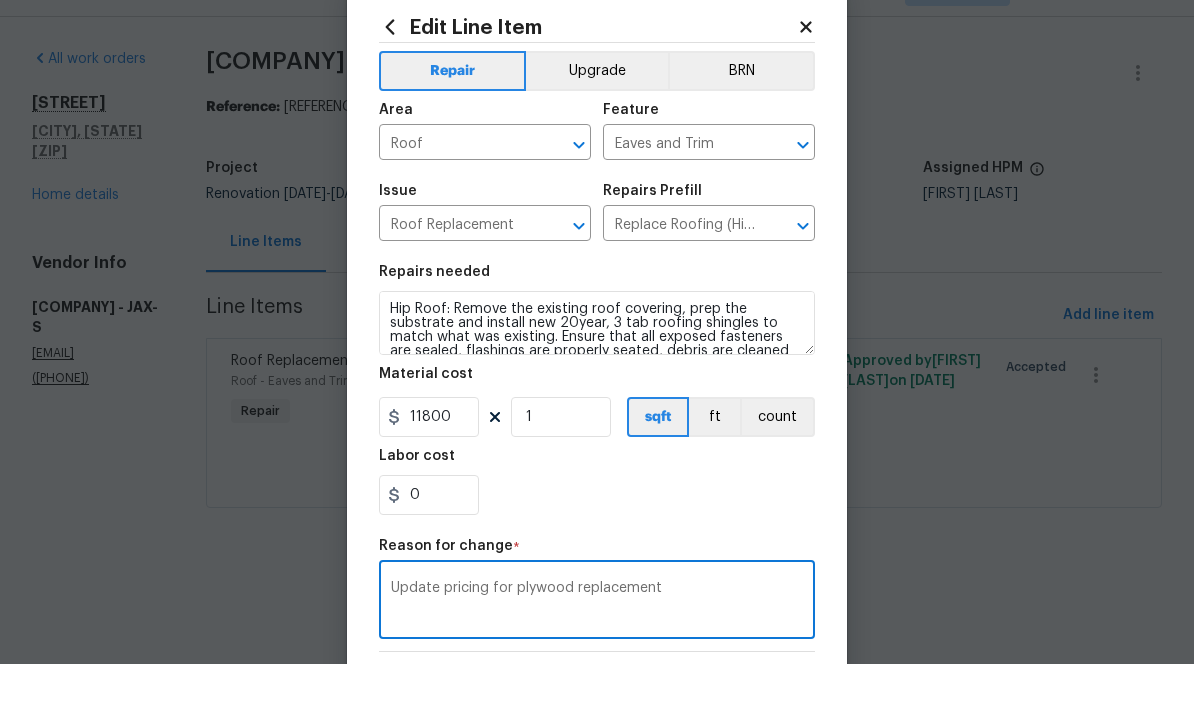 type on "Update pricing for plywood replacement" 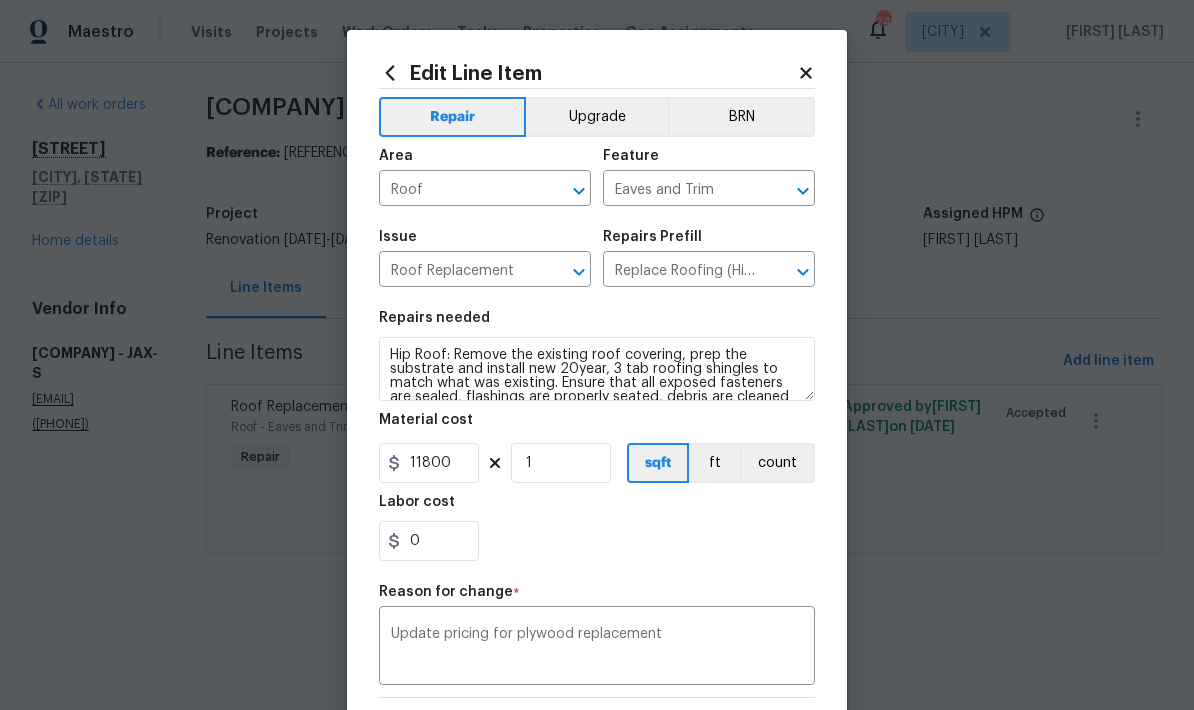 click on "Material cost" at bounding box center [597, 426] 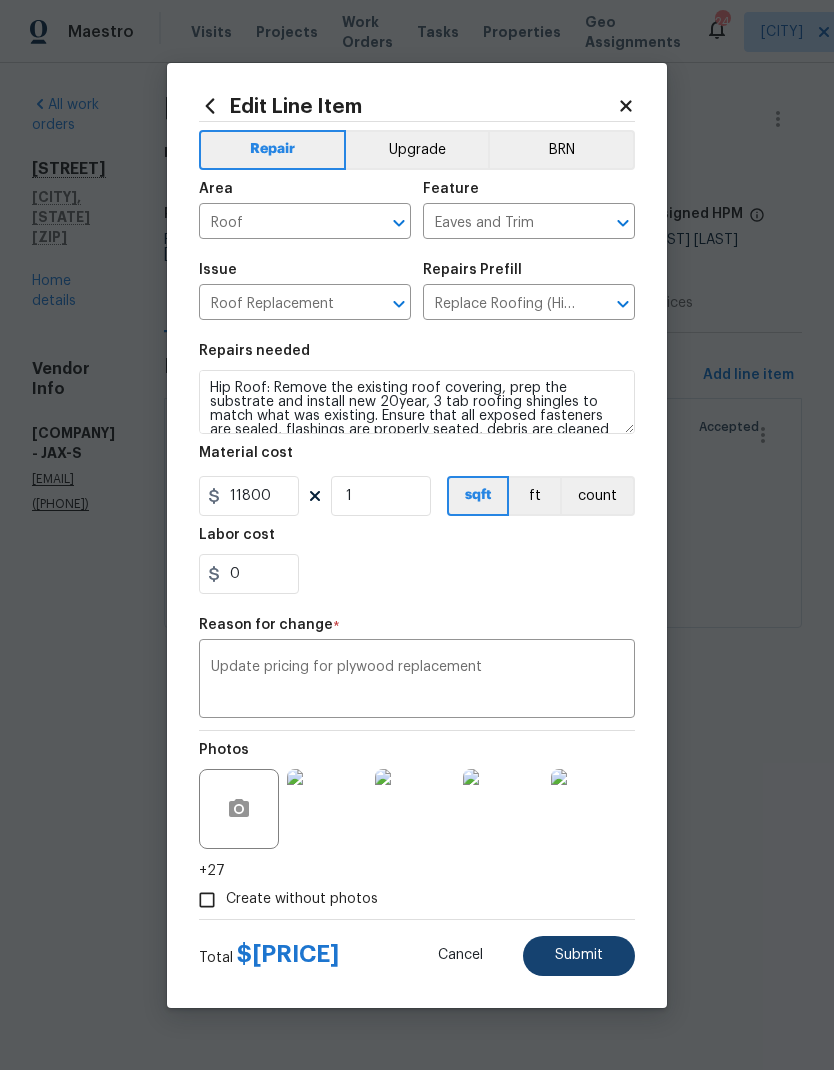 click on "Submit" at bounding box center [579, 955] 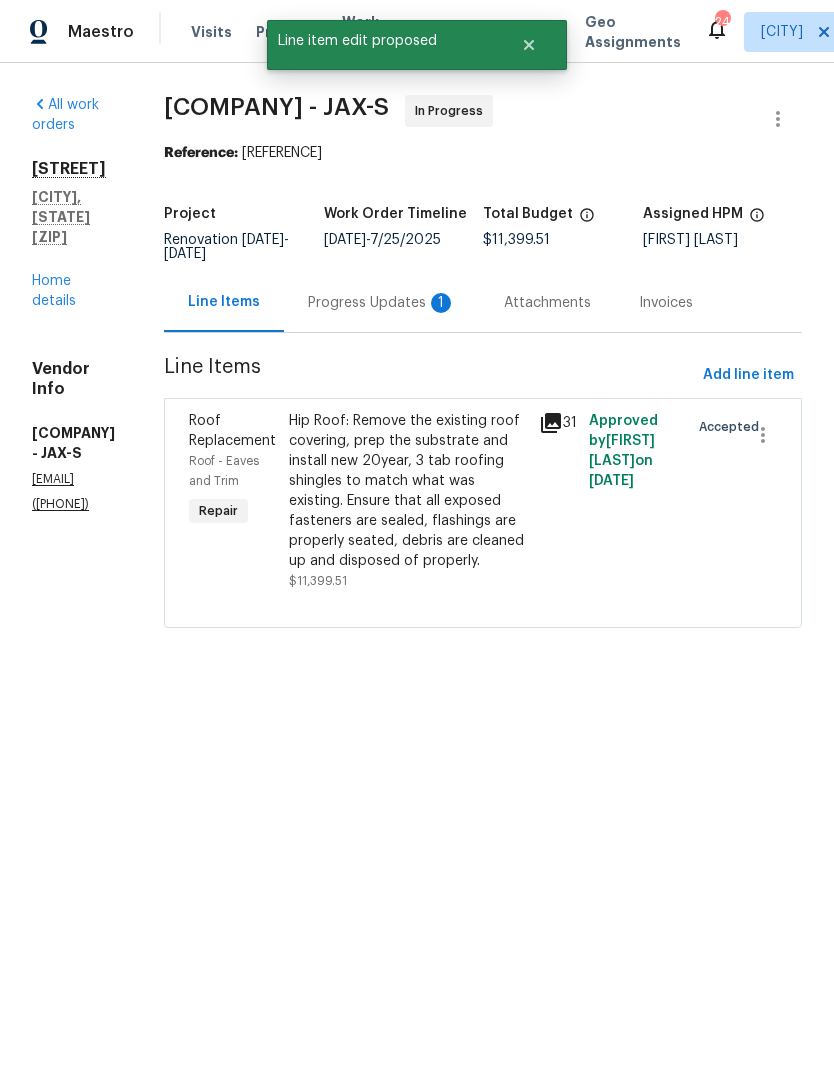 click on "Maestro Visits Projects Work Orders Tasks Properties Geo Assignments 24 [CITY] [FIRST] [LAST] All work orders [STREET] [CITY], [STATE] [ZIP] Home details Vendor Info [COMPANY] - JAX-S [EMAIL] ([PHONE]) [COMPANY] - JAX-S In Progress Reference:   [REFERENCE] Project Renovation   [DATE]  -  [DATE] Work Order Timeline [DATE]  -  [DATE] Total Budget [PRICE] Assigned HPM [FIRST] [LAST] Line Items Progress Updates 1 Attachments Invoices Line Items Add line item Roof Replacement Roof - Eaves and Trim Repair Hip Roof: Remove the existing roof covering, prep the substrate and install new 20year, 3 tab roofing shingles to match what was existing. Ensure that all exposed fasteners are sealed, flashings are properly seated, debris are cleaned up and disposed of properly. [PRICE]   31 Approved by  [FIRST] [LAST]  on   [DATE] Accepted Line item edit proposed
Edit Line Item Repair Upgrade BRN Area Roof ​ Feature Eaves and Trim ​" at bounding box center (417, 342) 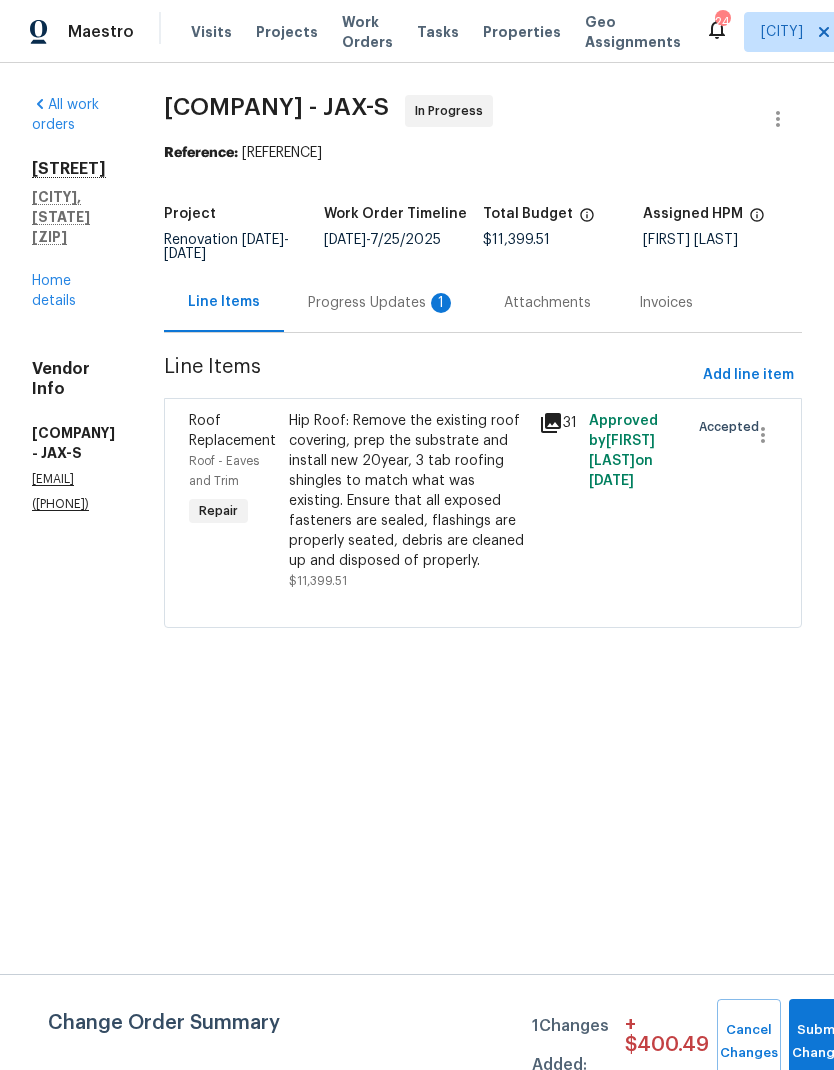 click on "Maestro Visits Projects Work Orders Tasks Properties Geo Assignments 24 [CITY] [FIRST] [LAST] All work orders [STREET] [CITY], [STATE] [ZIP] Home details Vendor Info [COMPANY] - JAX-S [EMAIL] ([PHONE]) [COMPANY] - JAX-S In Progress Reference:   [REFERENCE] Project Renovation   [DATE]  -  [DATE] Work Order Timeline [DATE]  -  [DATE] Total Budget [PRICE] Assigned HPM [FIRST] [LAST] Line Items Progress Updates 1 Attachments Invoices Line Items Add line item Roof Replacement Roof - Eaves and Trim Repair Hip Roof: Remove the existing roof covering, prep the substrate and install new 20year, 3 tab roofing shingles to match what was existing. Ensure that all exposed fasteners are sealed, flashings are properly seated, debris are cleaned up and disposed of properly. [PRICE]   31 Approved by  [FIRST] [LAST]  on   [DATE] Accepted Change Order Summary 1  Changes Added: + [PRICE] Cancel Changes Submit Changes" at bounding box center [417, 342] 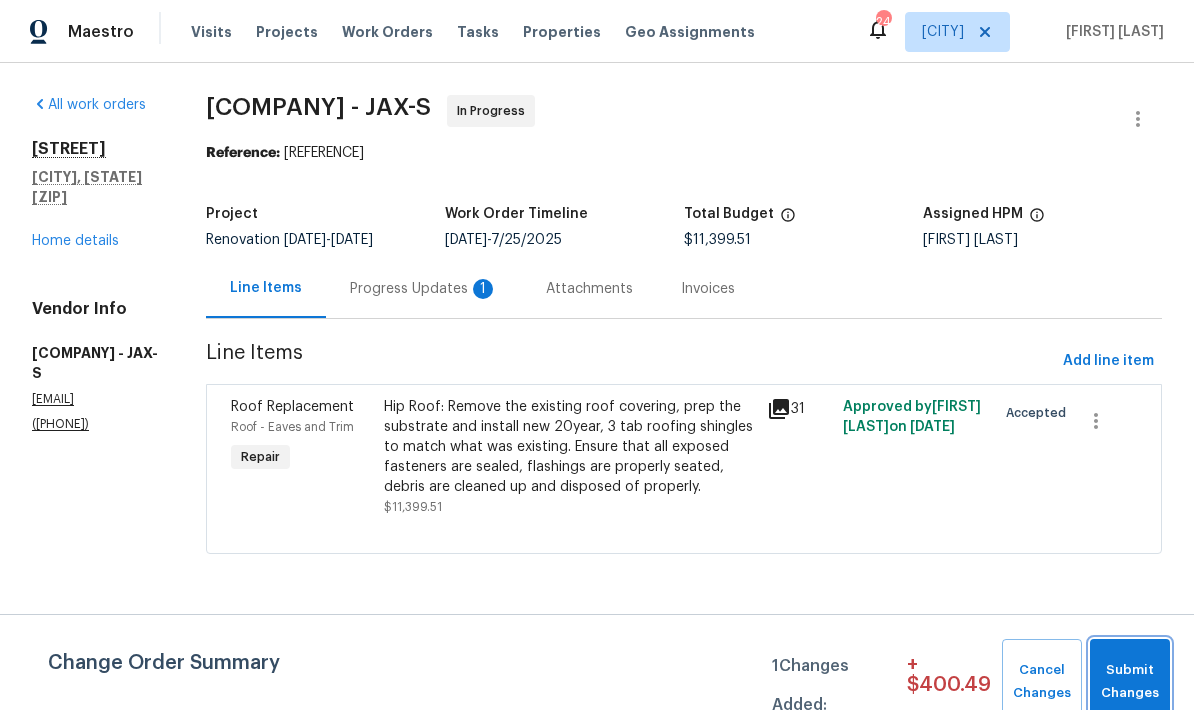 click on "Submit Changes" at bounding box center (1130, 682) 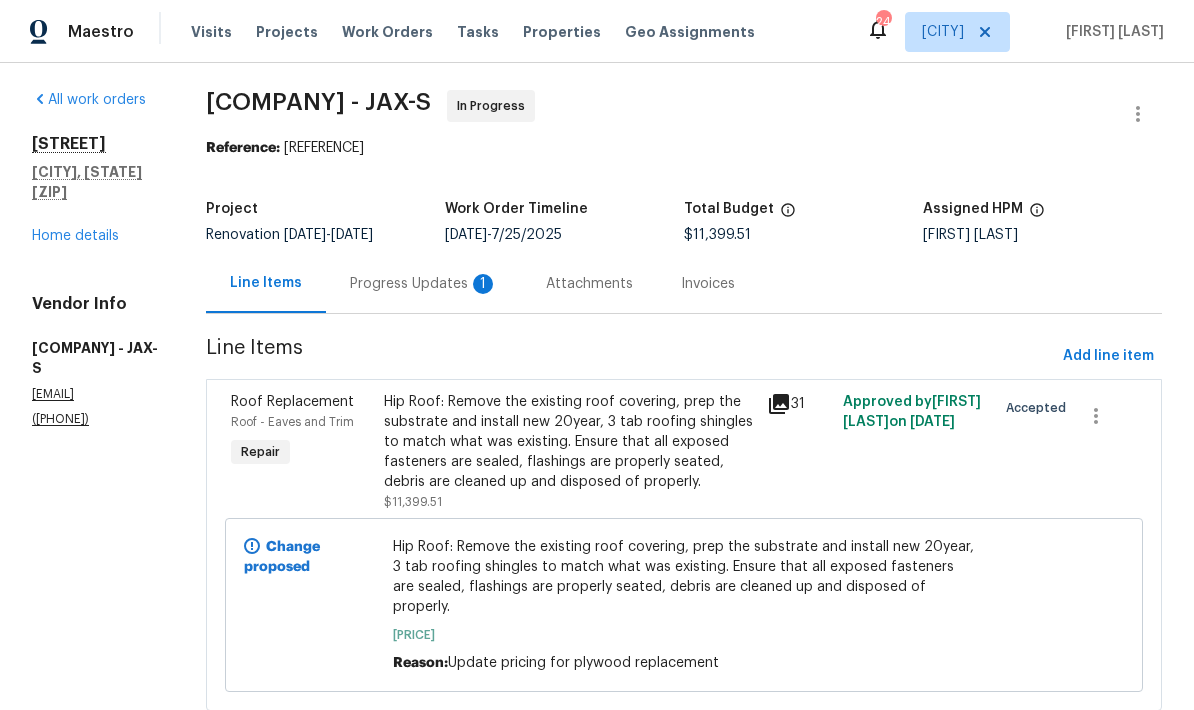 scroll, scrollTop: 4, scrollLeft: 0, axis: vertical 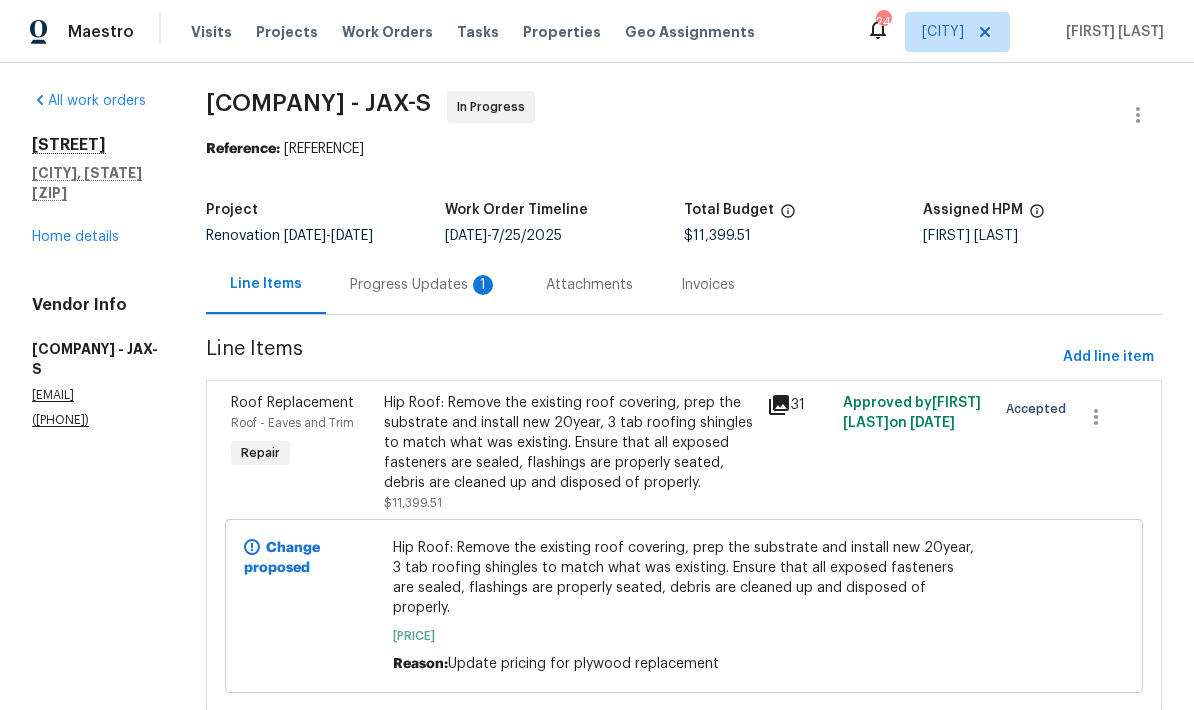 click on "Progress Updates 1" at bounding box center [424, 284] 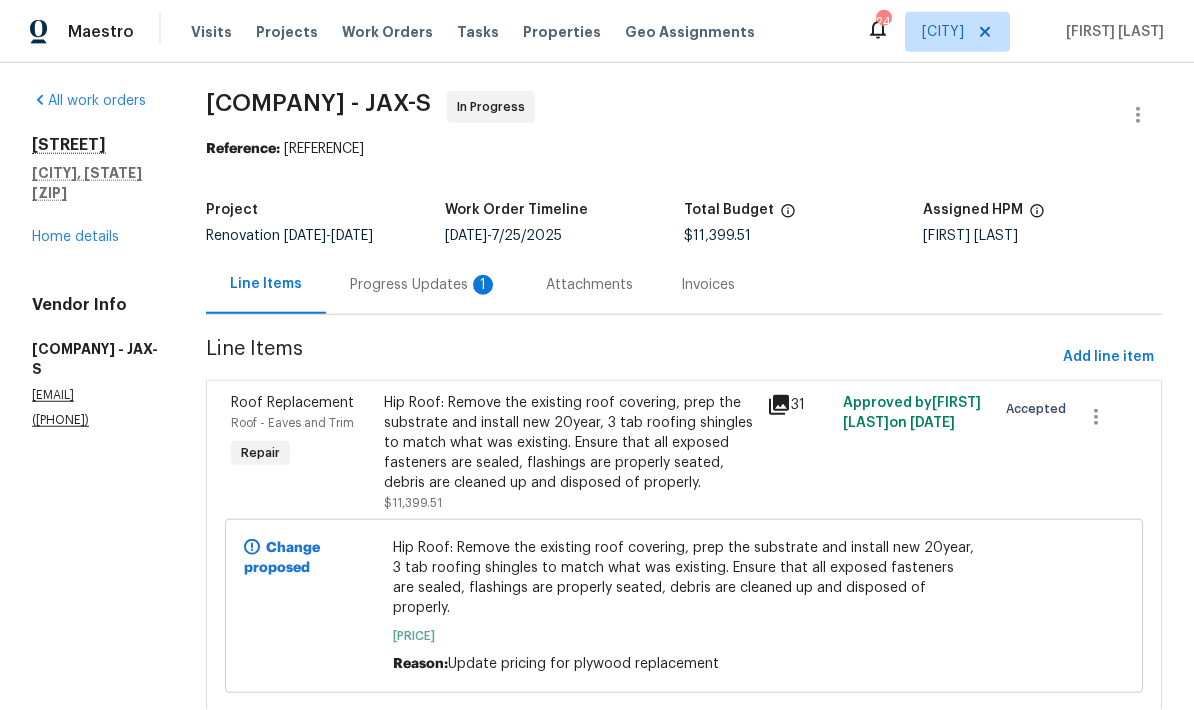 scroll, scrollTop: 0, scrollLeft: 0, axis: both 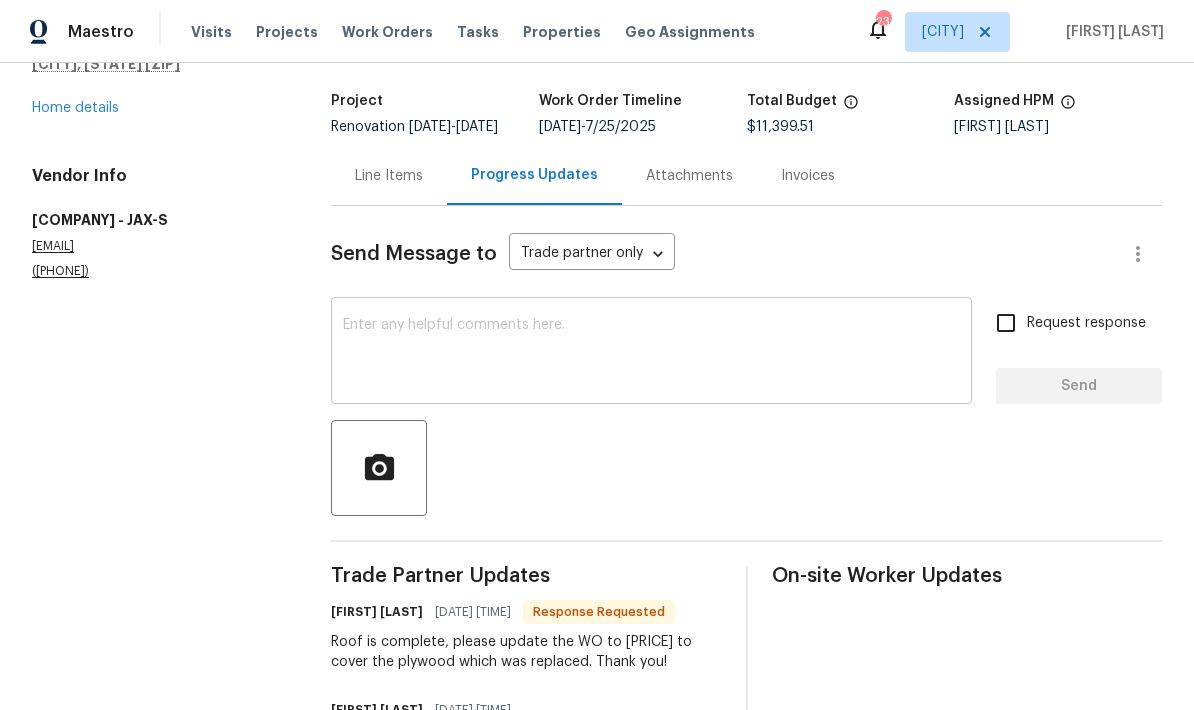 click at bounding box center (651, 353) 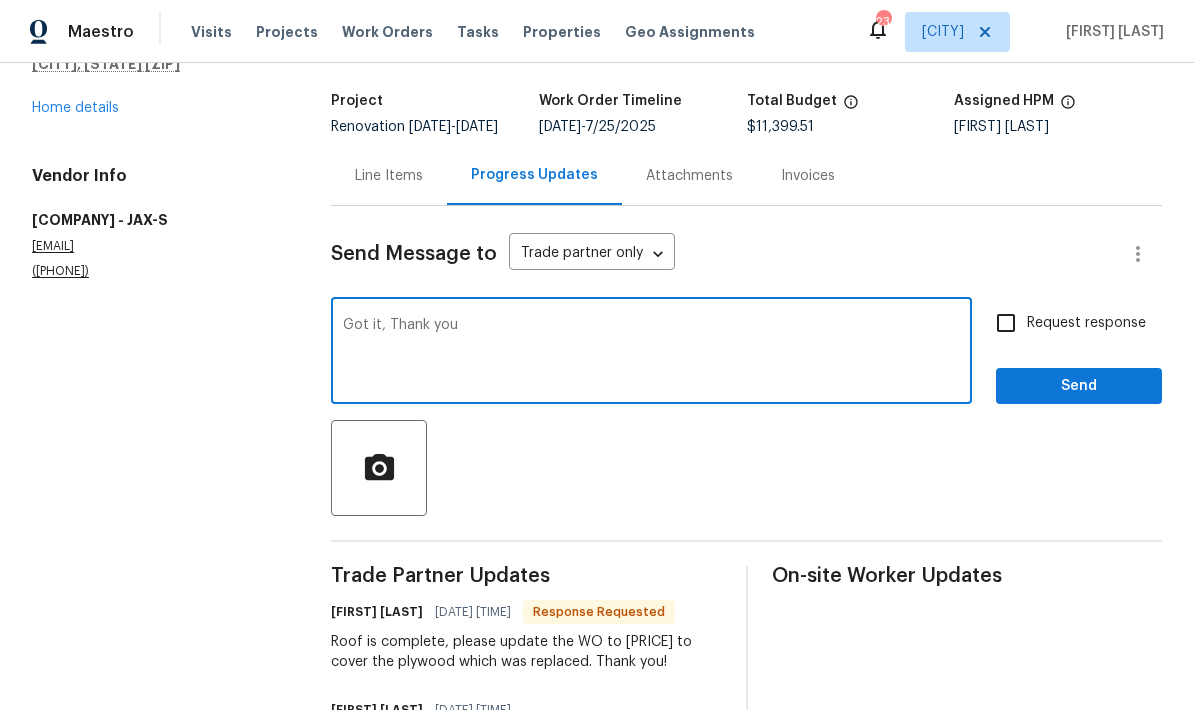 type on "Got it, Thank you" 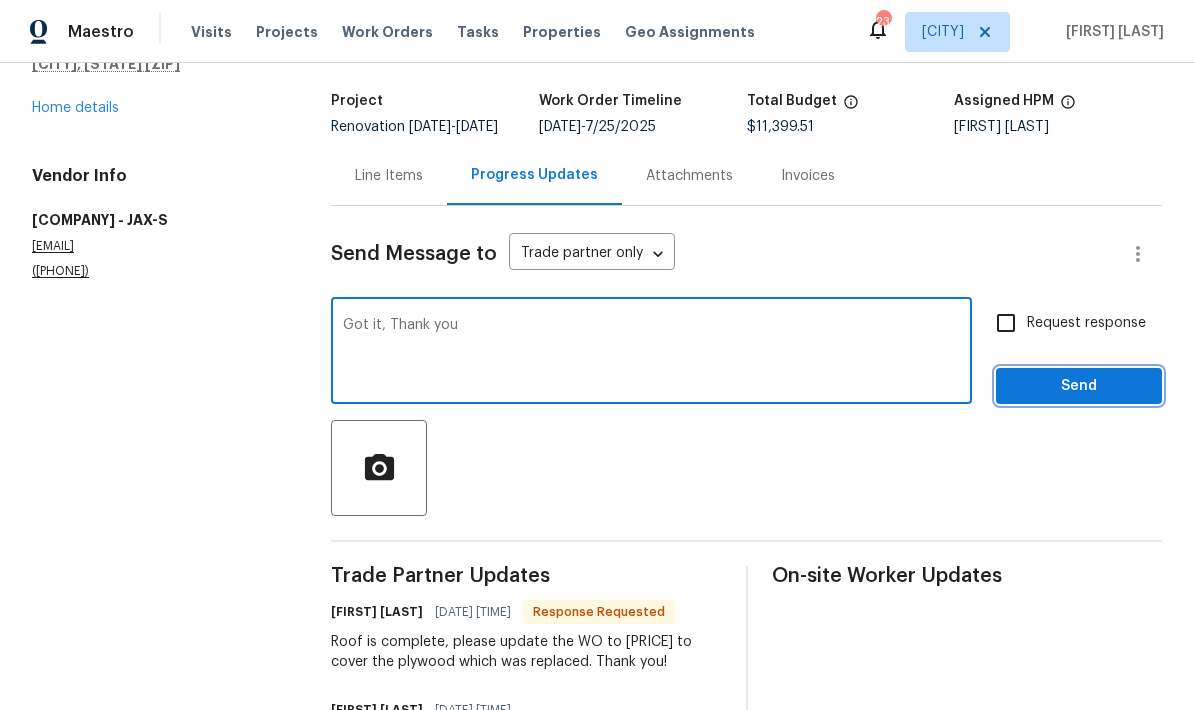 click on "Send" at bounding box center (1079, 386) 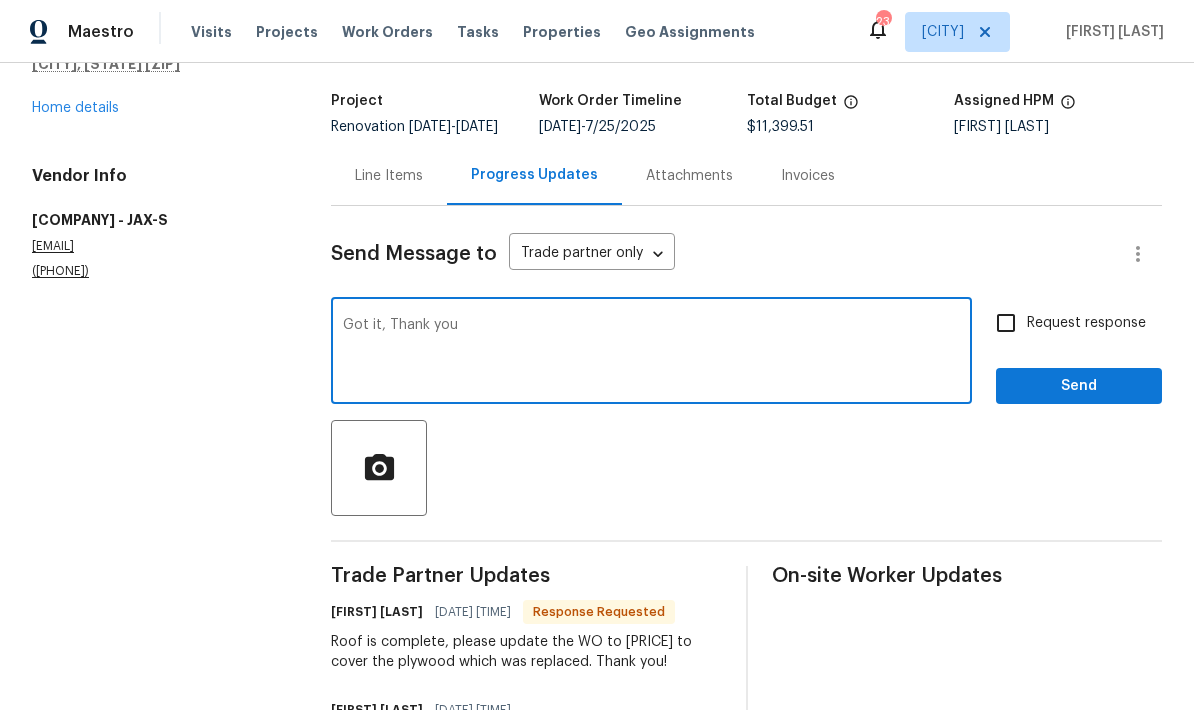 scroll, scrollTop: 0, scrollLeft: 0, axis: both 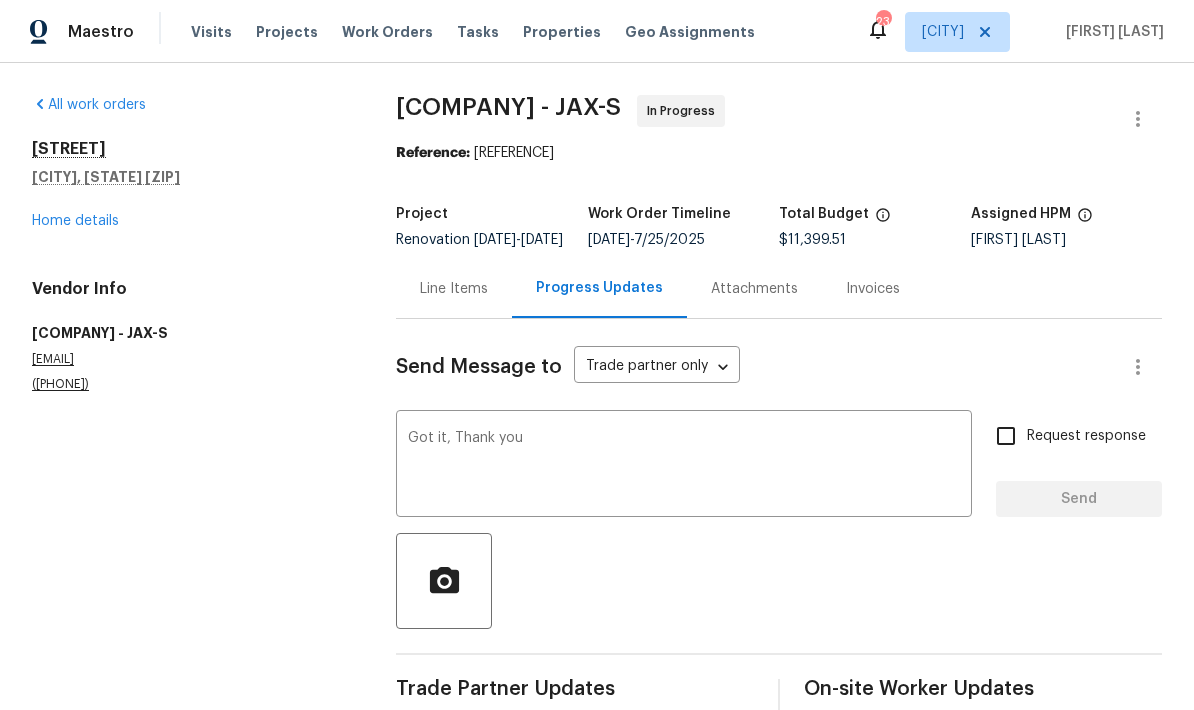 type 